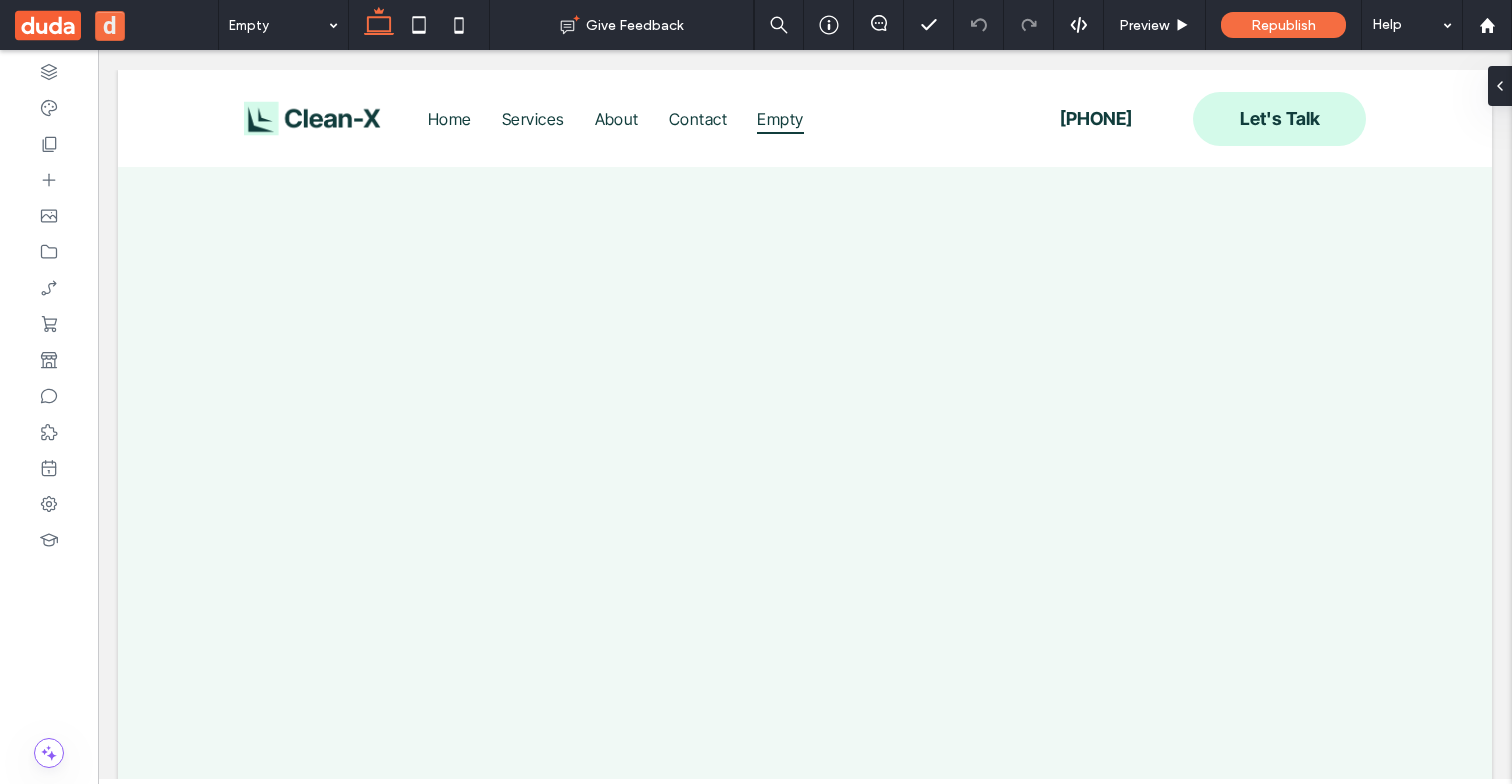 scroll, scrollTop: 0, scrollLeft: 0, axis: both 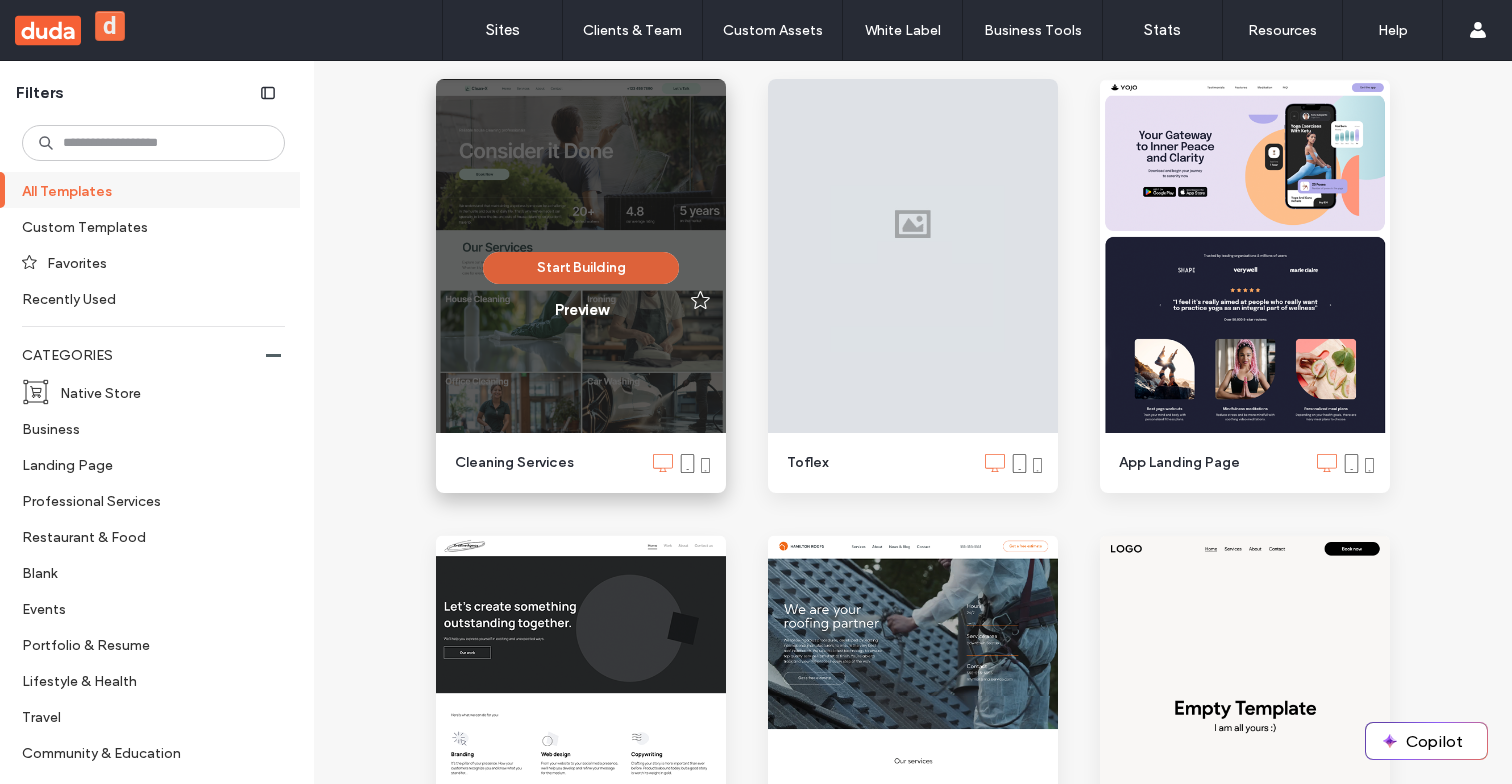 click on "Start Building" at bounding box center [581, 268] 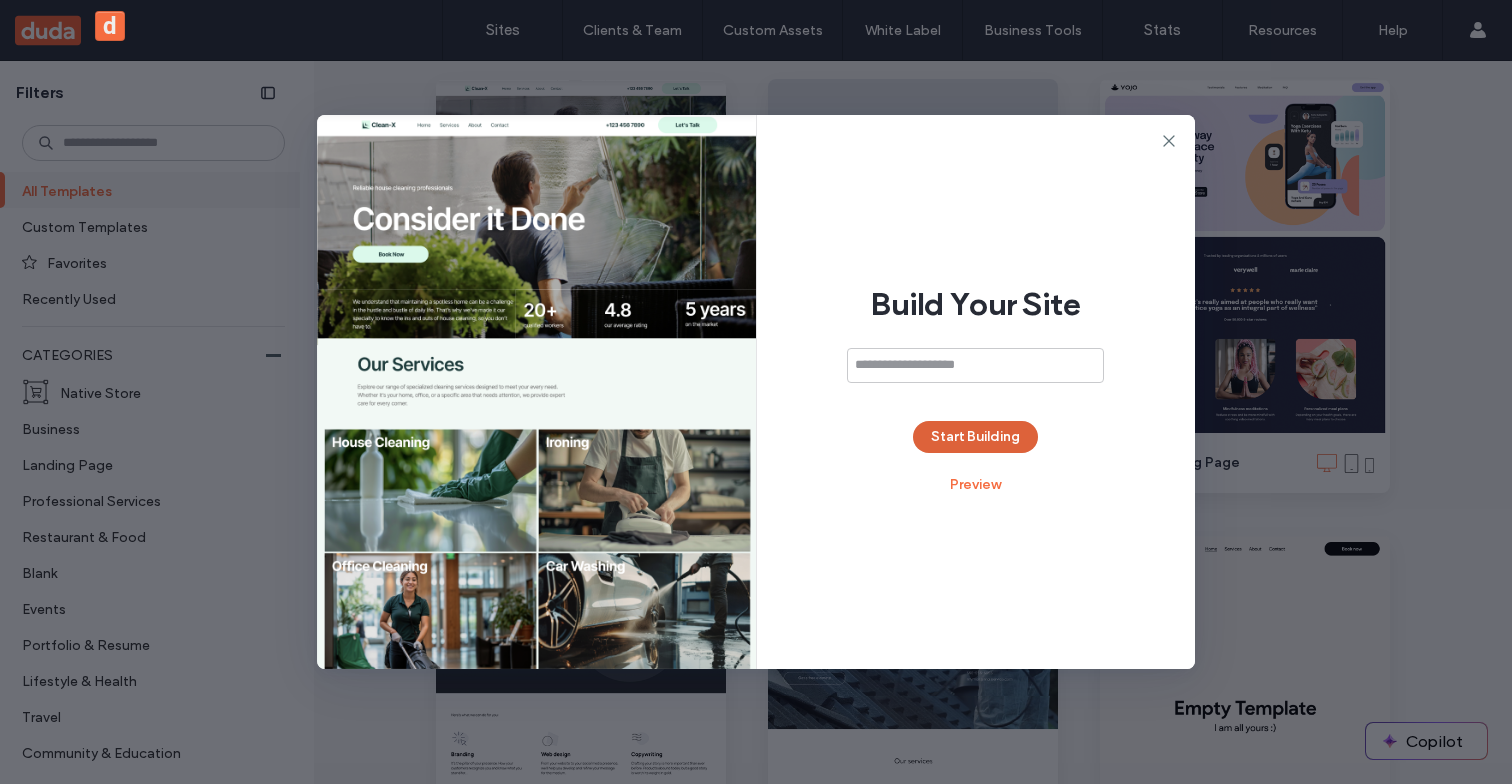 click on "Start Building" at bounding box center (975, 437) 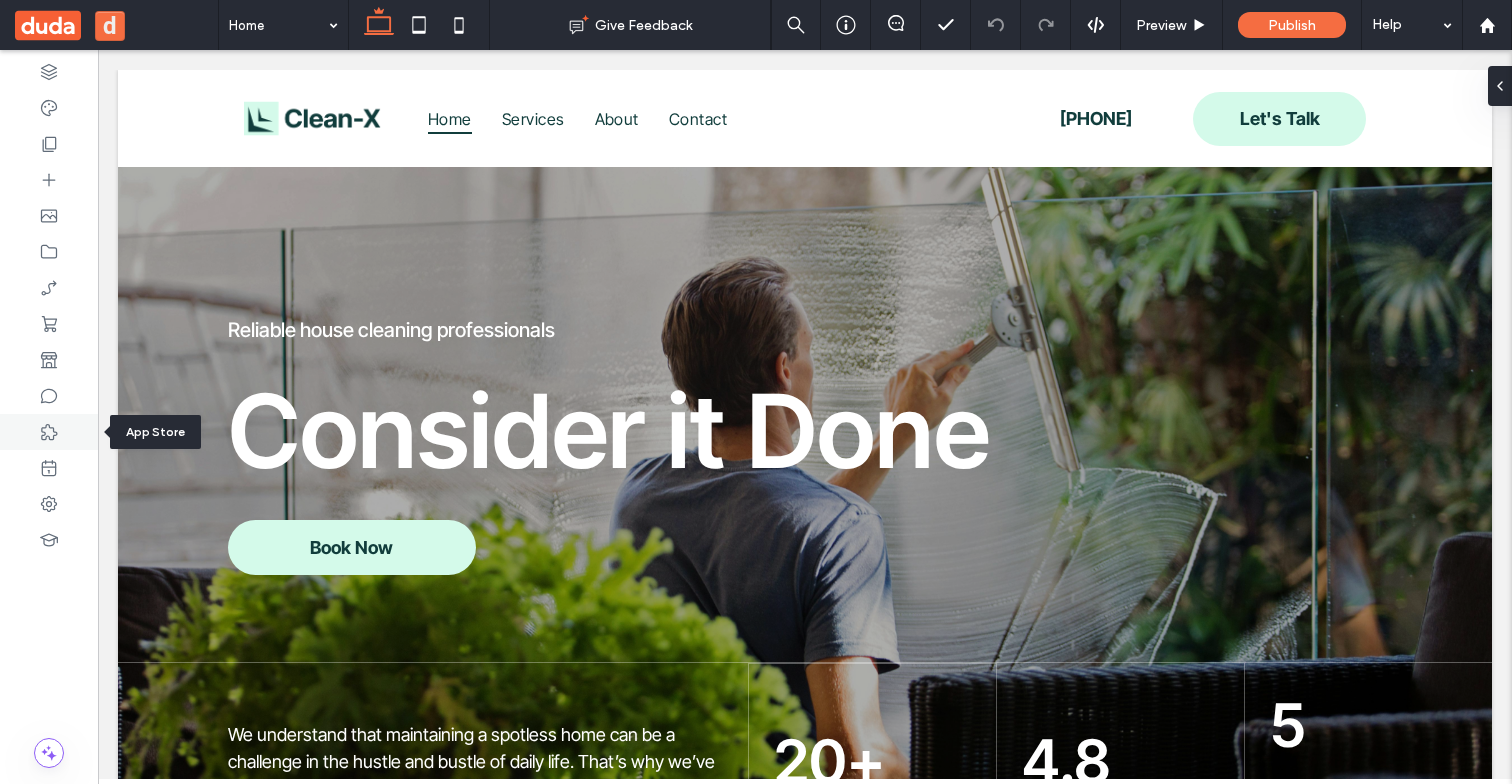 scroll, scrollTop: 0, scrollLeft: 0, axis: both 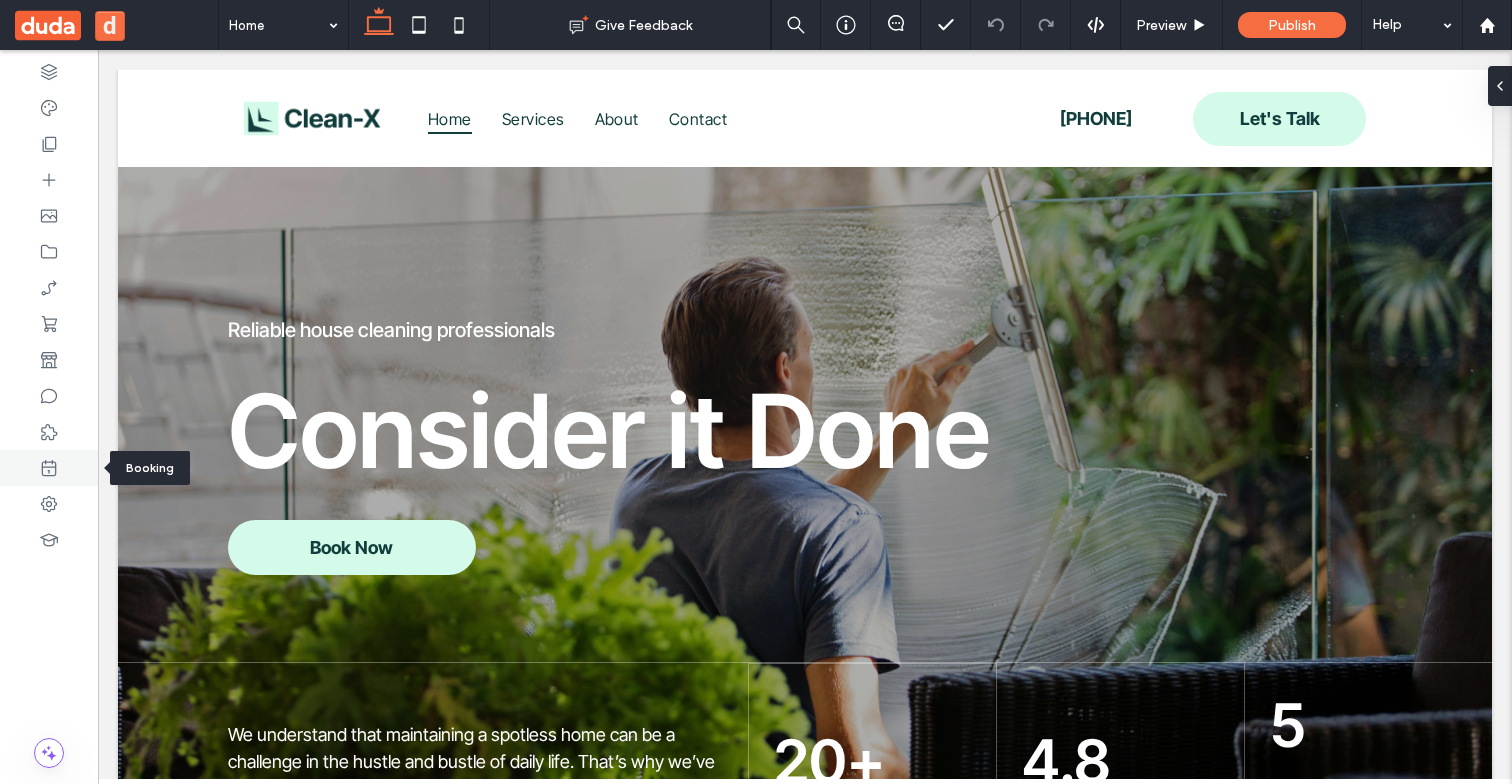 click at bounding box center (49, 468) 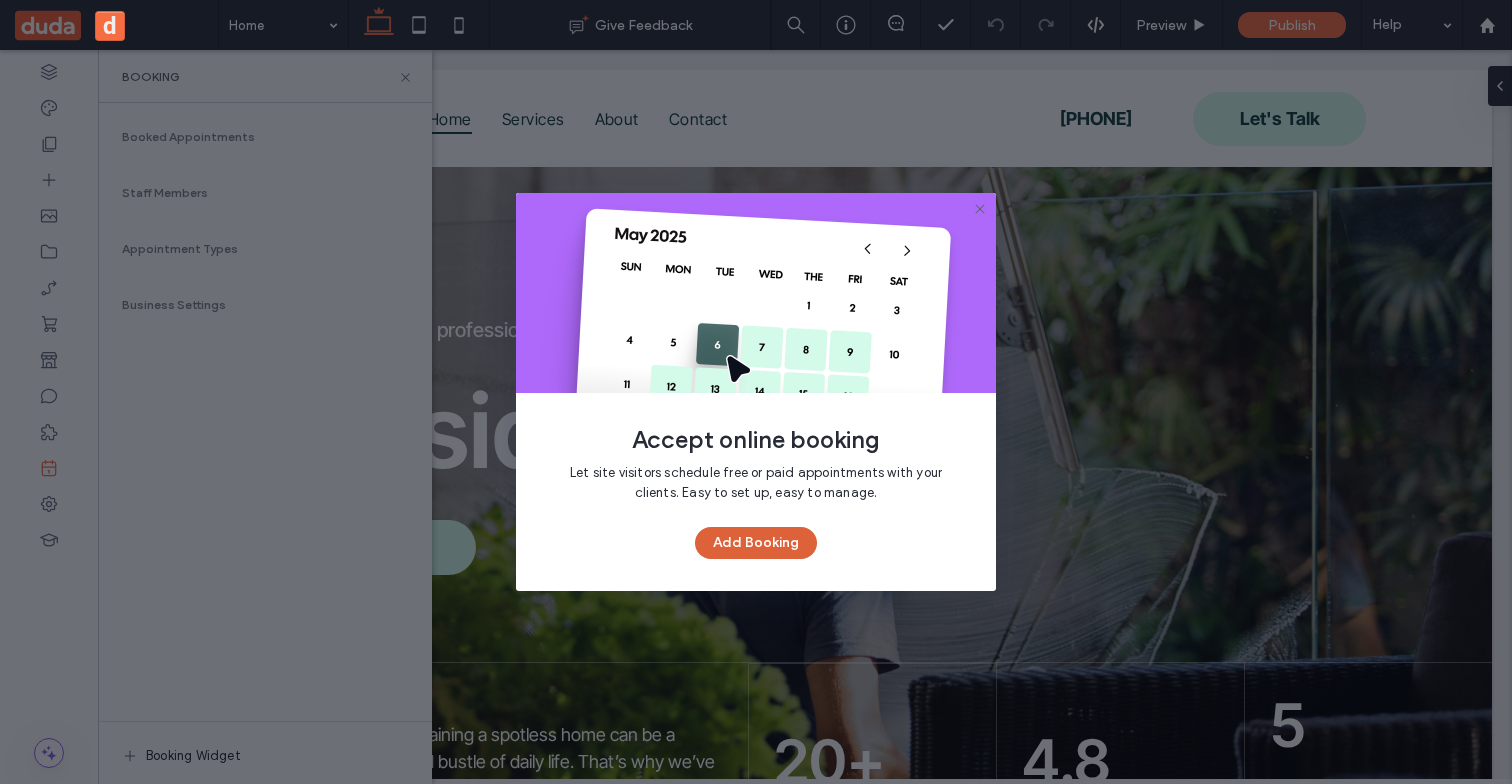 click on "Add Booking" at bounding box center (756, 543) 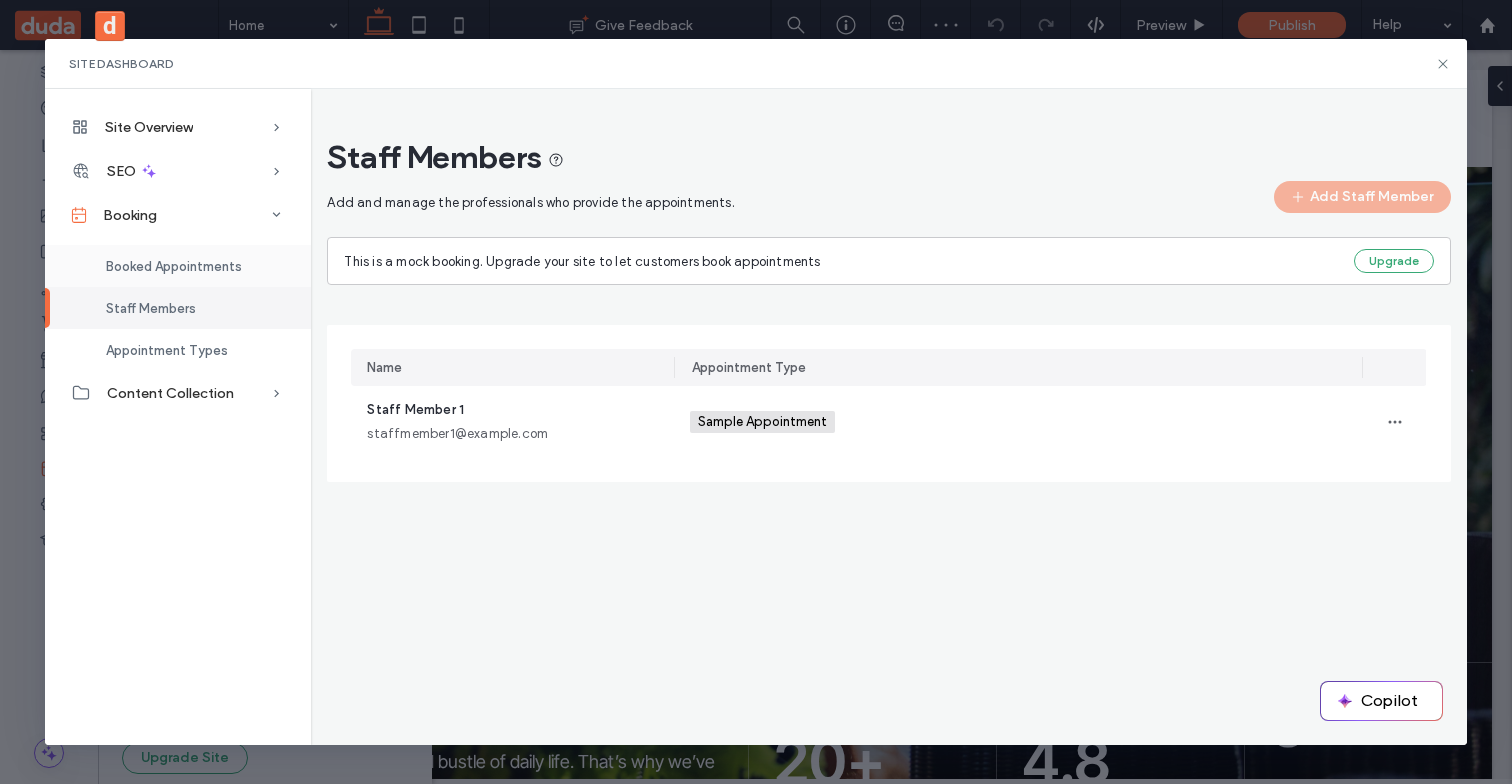 click on "Booked Appointments" at bounding box center [174, 266] 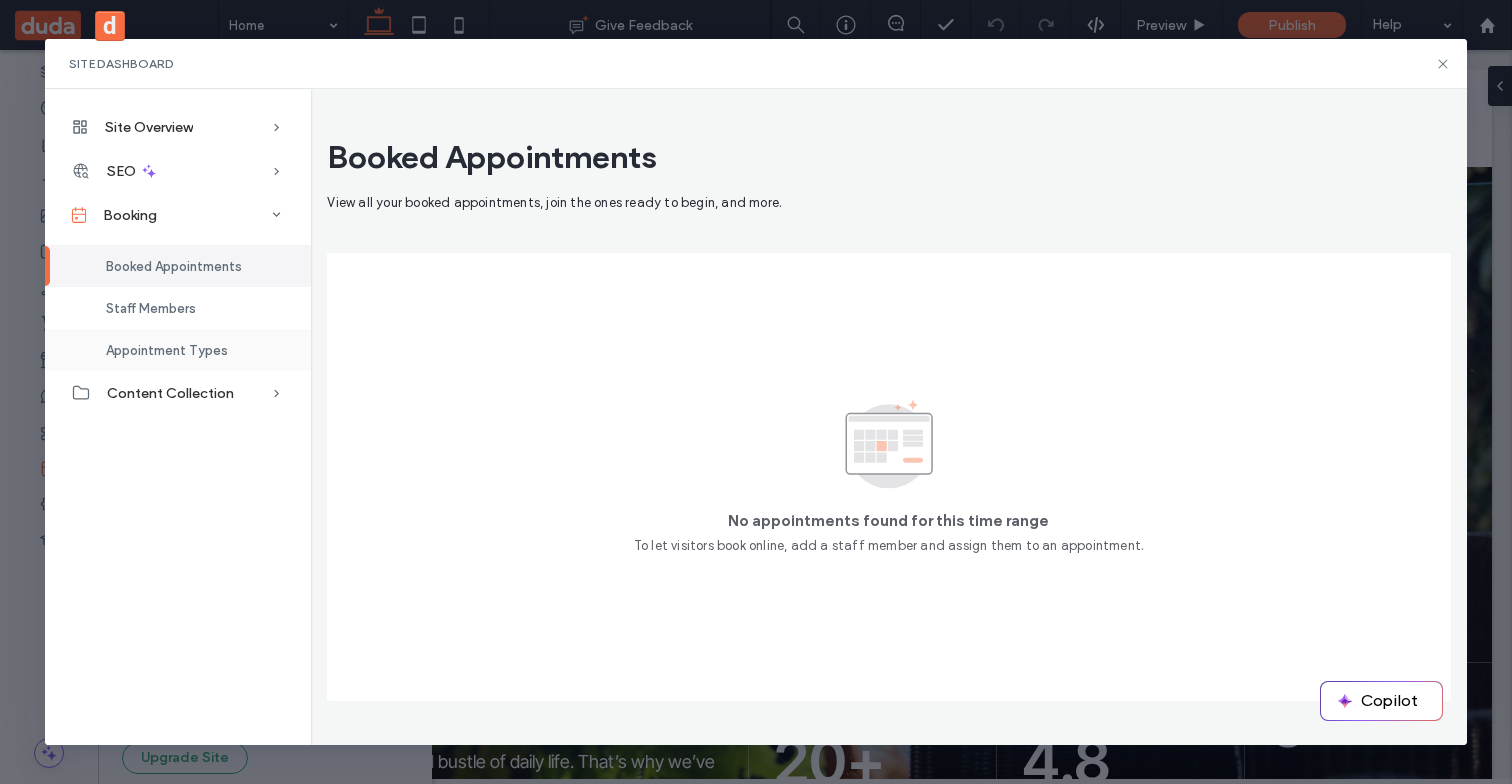 click on "Appointment Types" at bounding box center [178, 350] 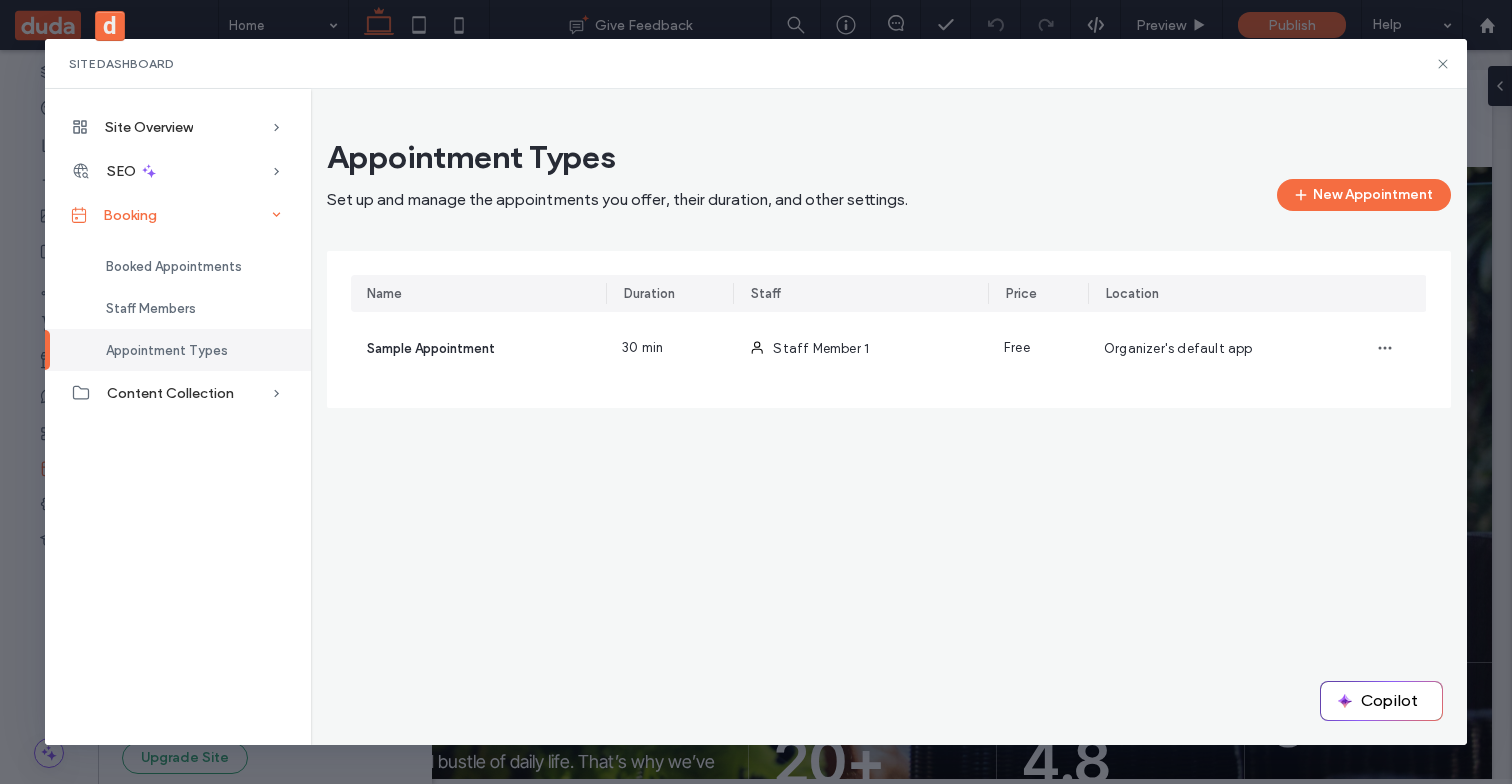 click on "Booking" at bounding box center (178, 215) 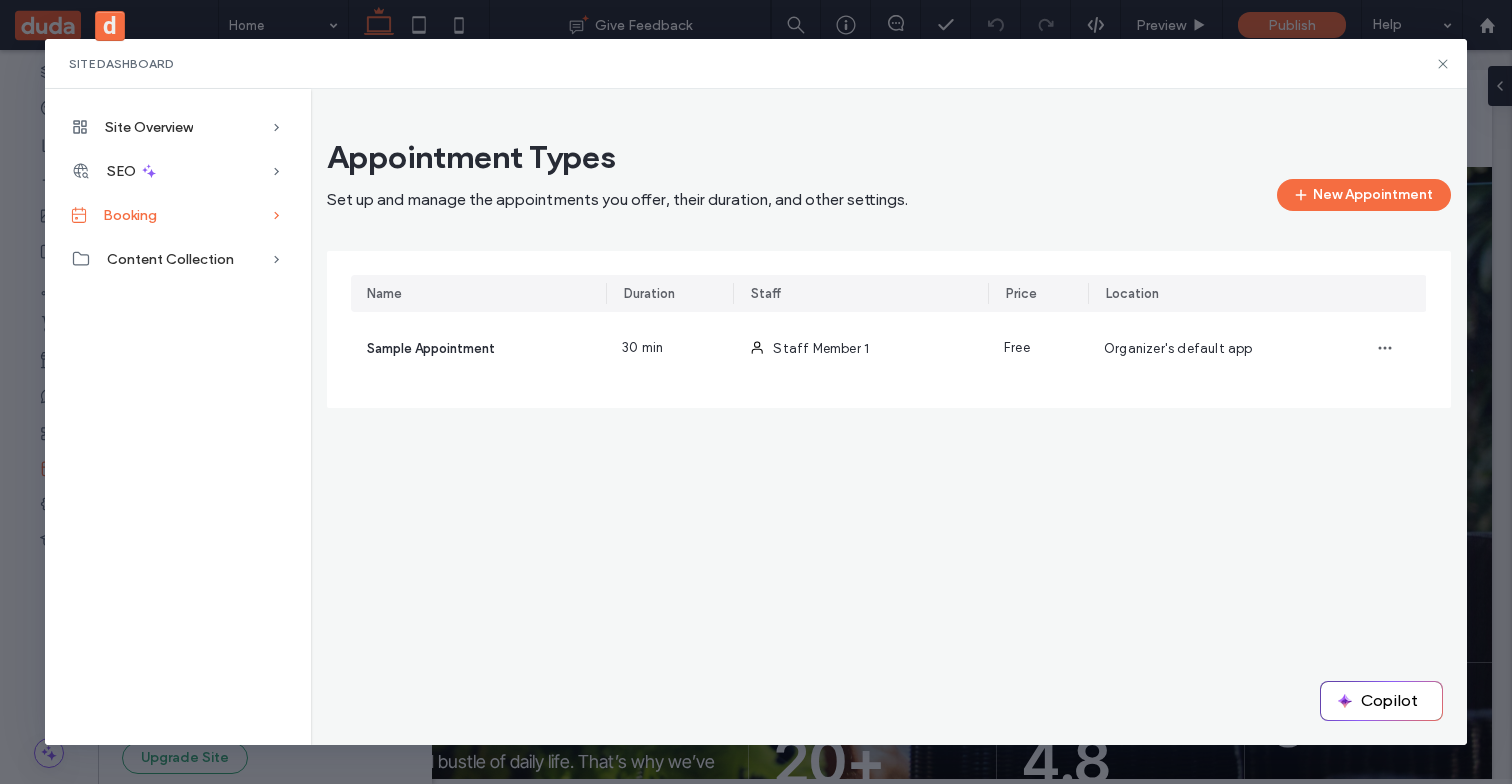 click on "Booking" at bounding box center [178, 215] 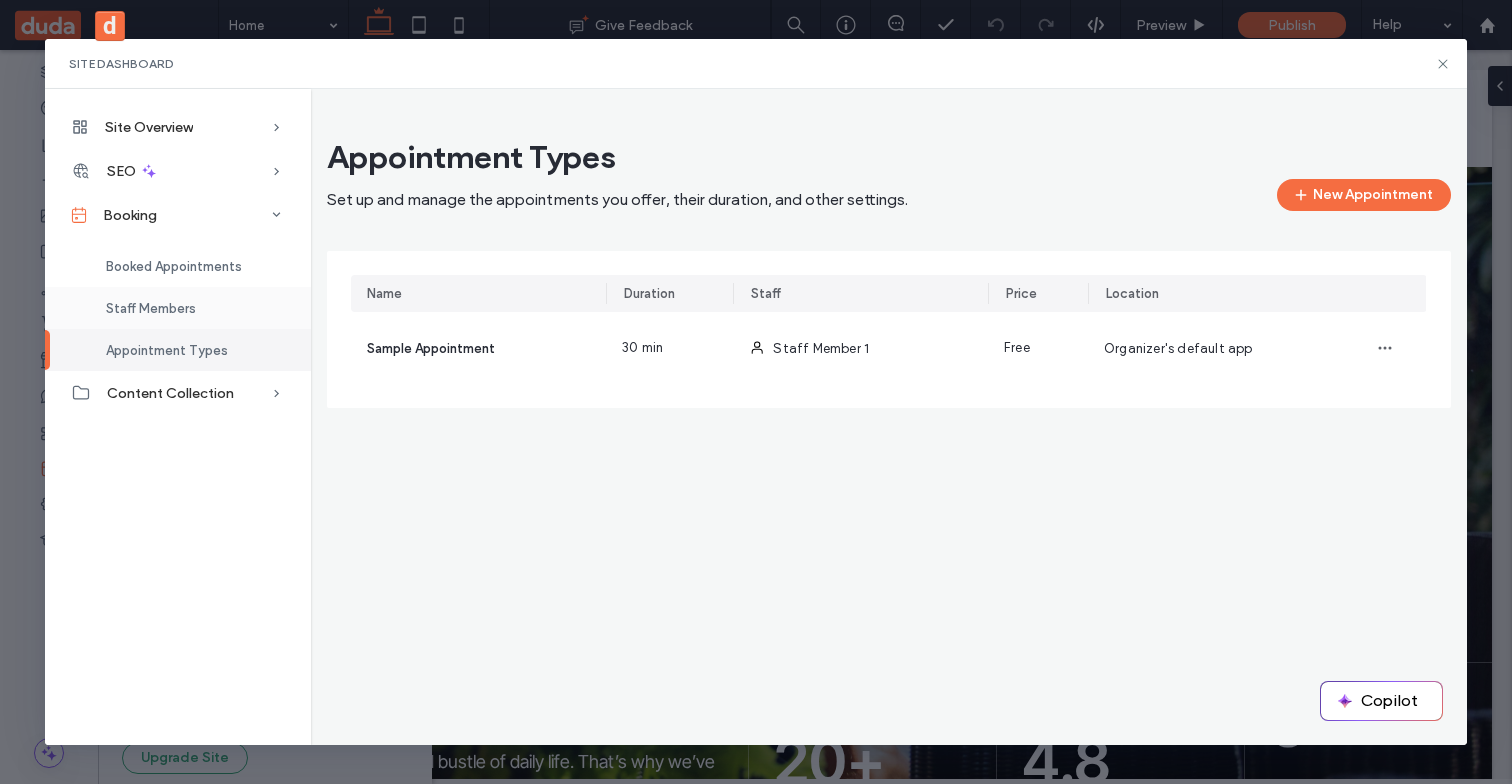 click on "Staff Members" at bounding box center (151, 308) 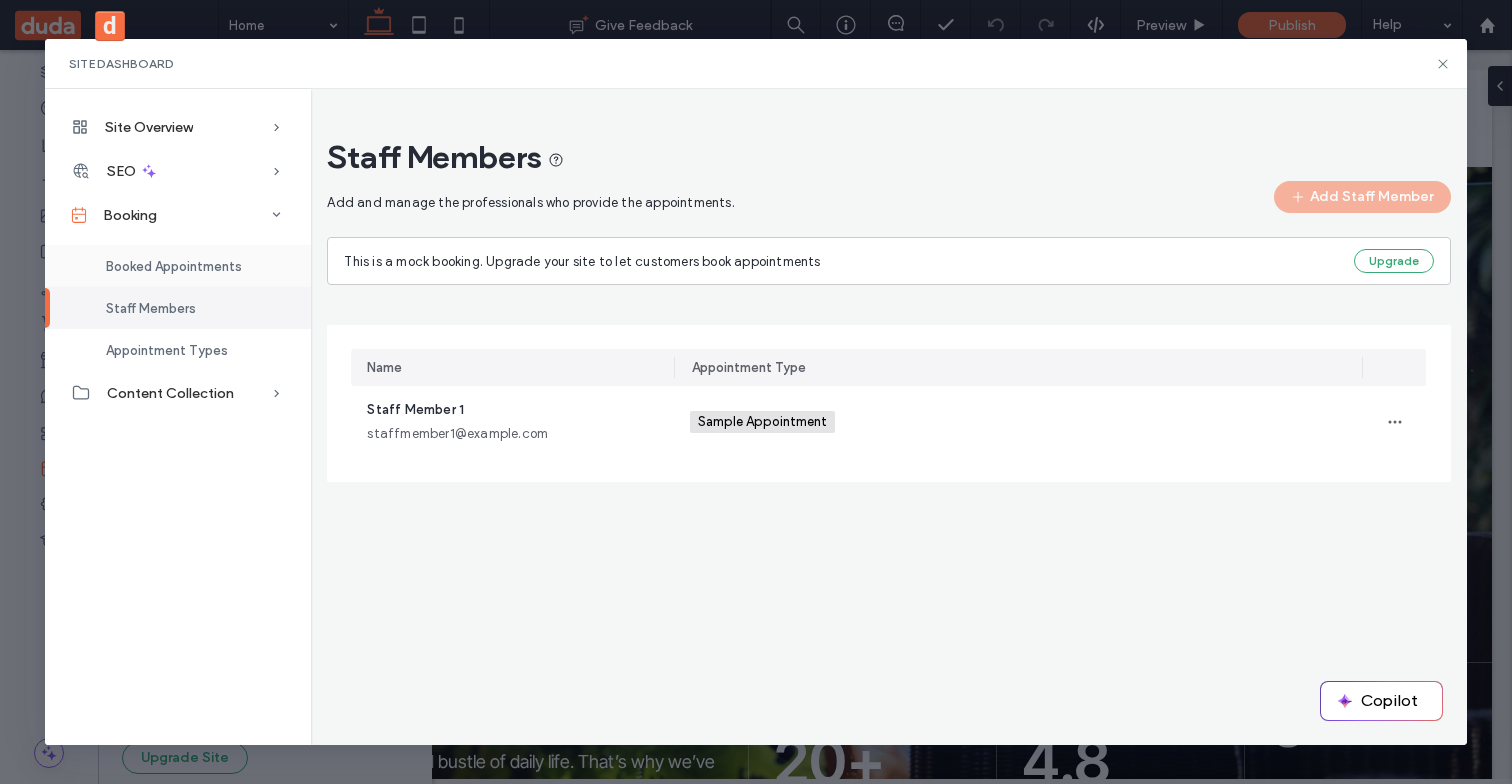 click on "Booked Appointments" at bounding box center [178, 266] 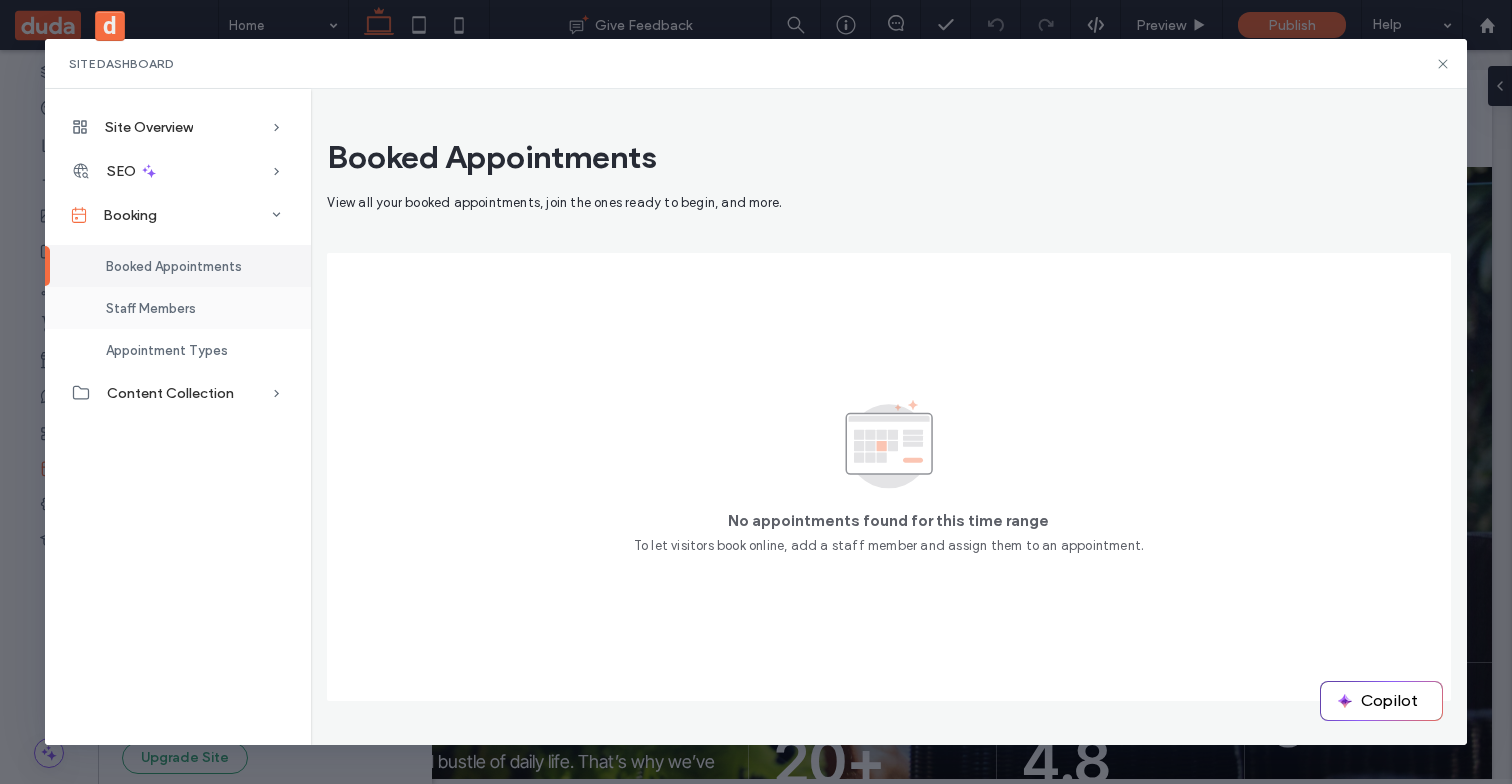 click on "Staff Members" at bounding box center (178, 308) 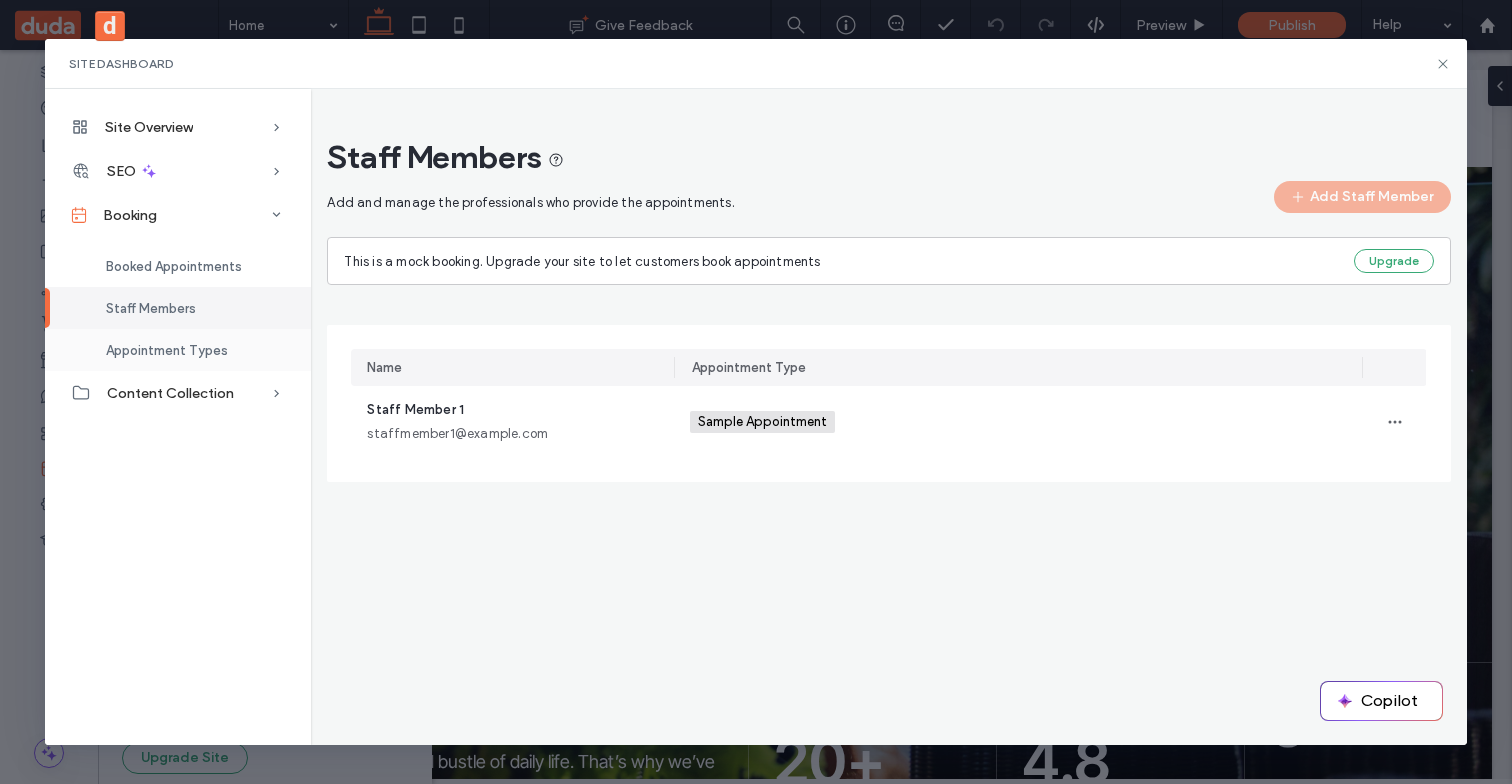 click on "Appointment Types" at bounding box center [178, 350] 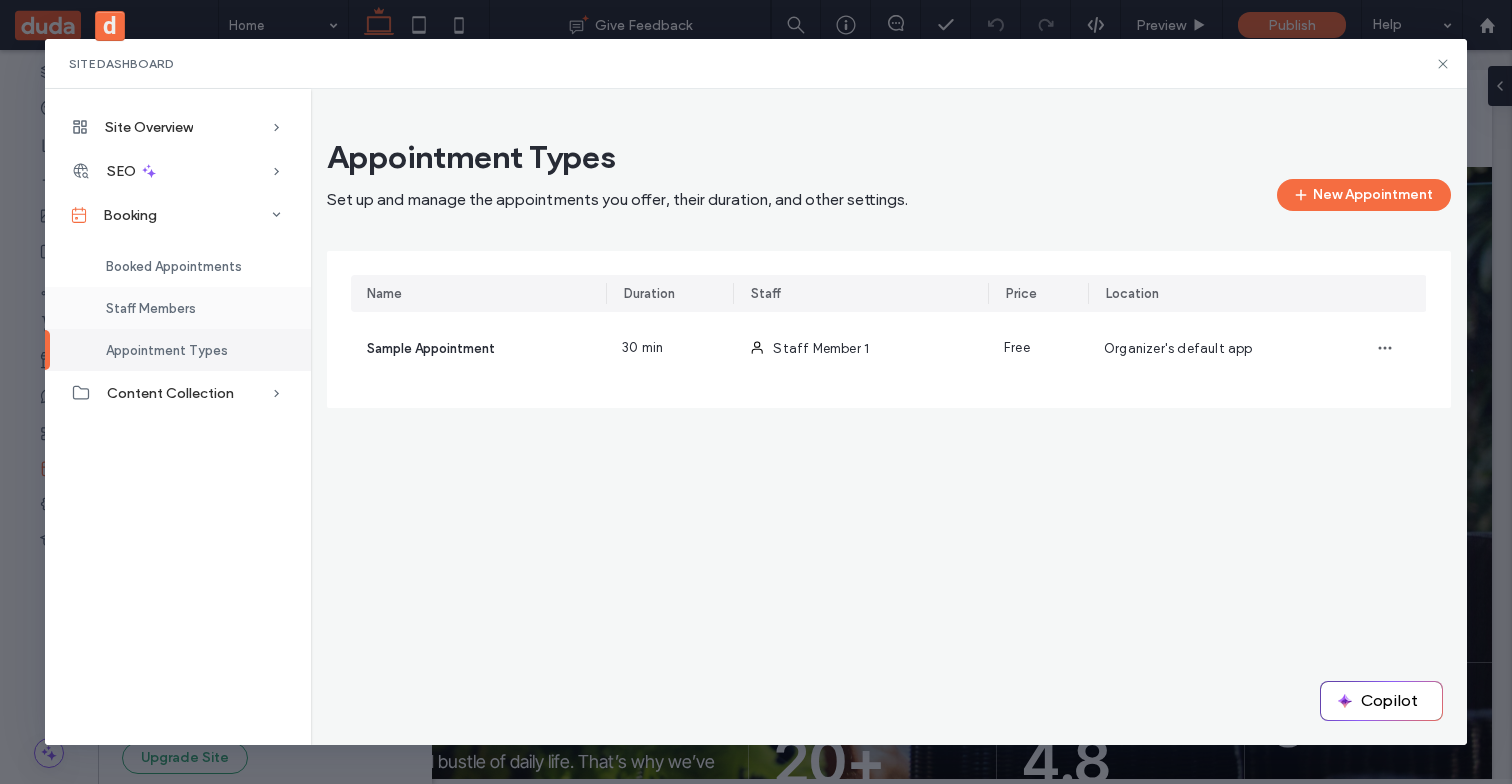 click on "Staff Members" at bounding box center [151, 308] 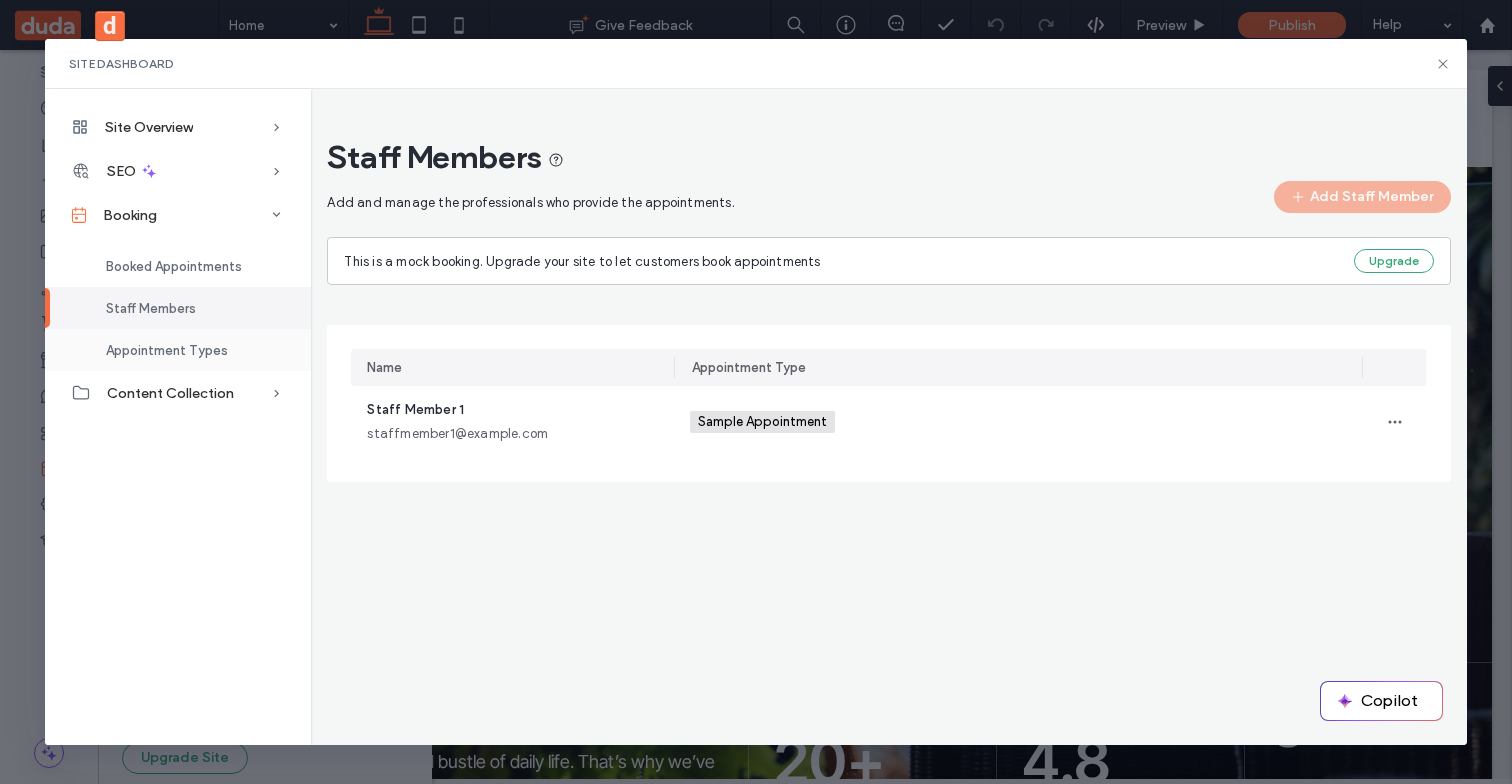 click on "Appointment Types" at bounding box center [178, 350] 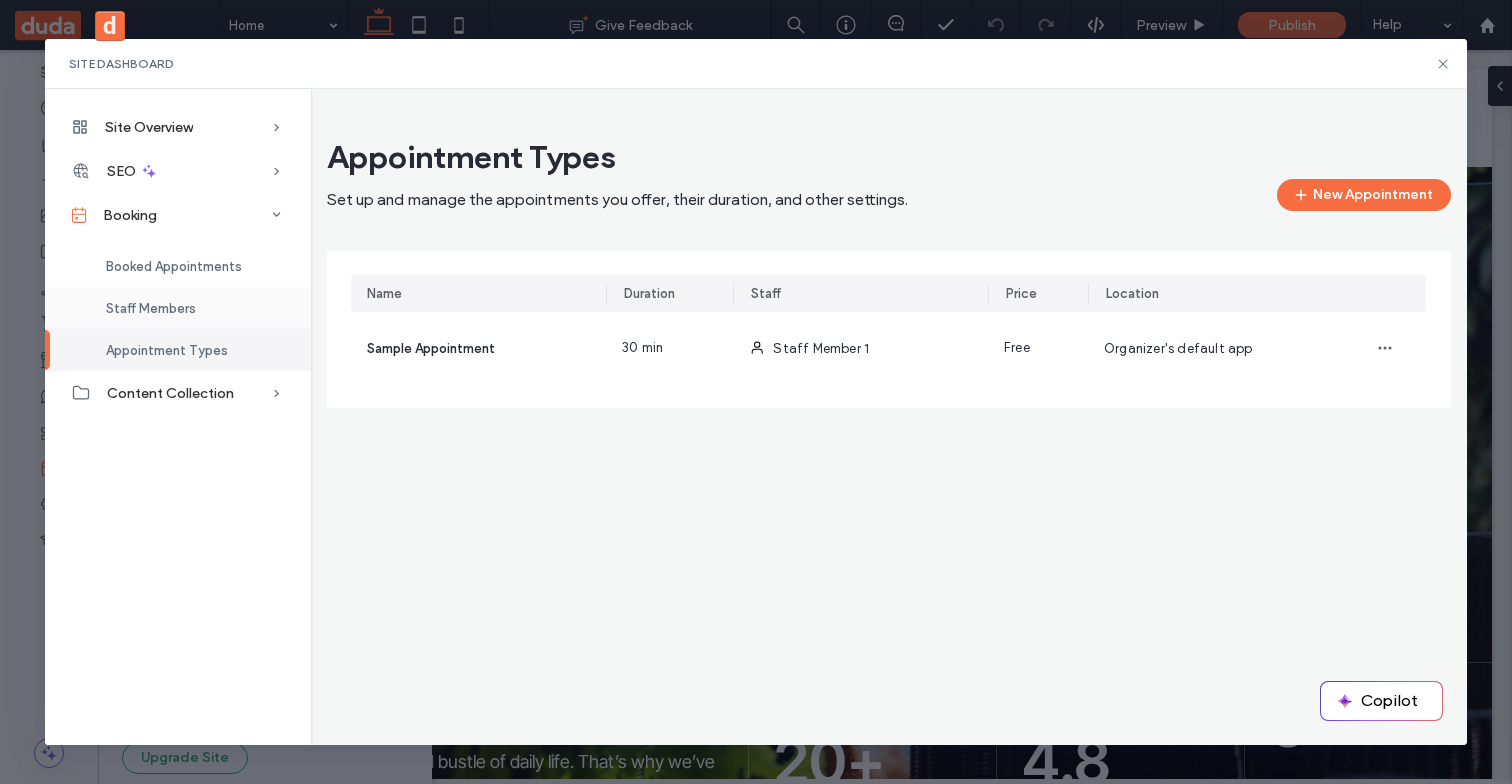 click on "Staff Members" at bounding box center [151, 308] 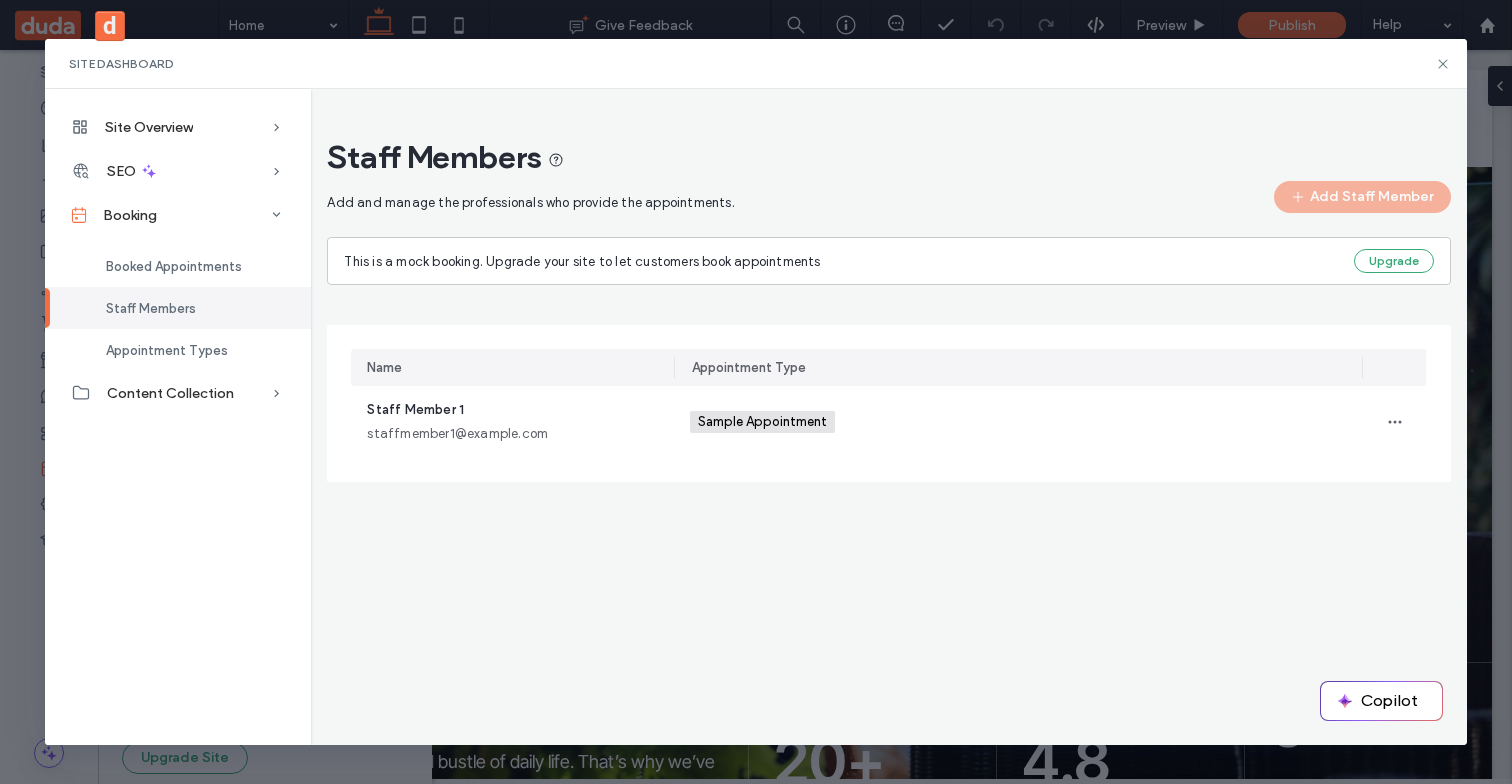 click on "Add and manage the professionals who provide the appointments." at bounding box center (530, 203) 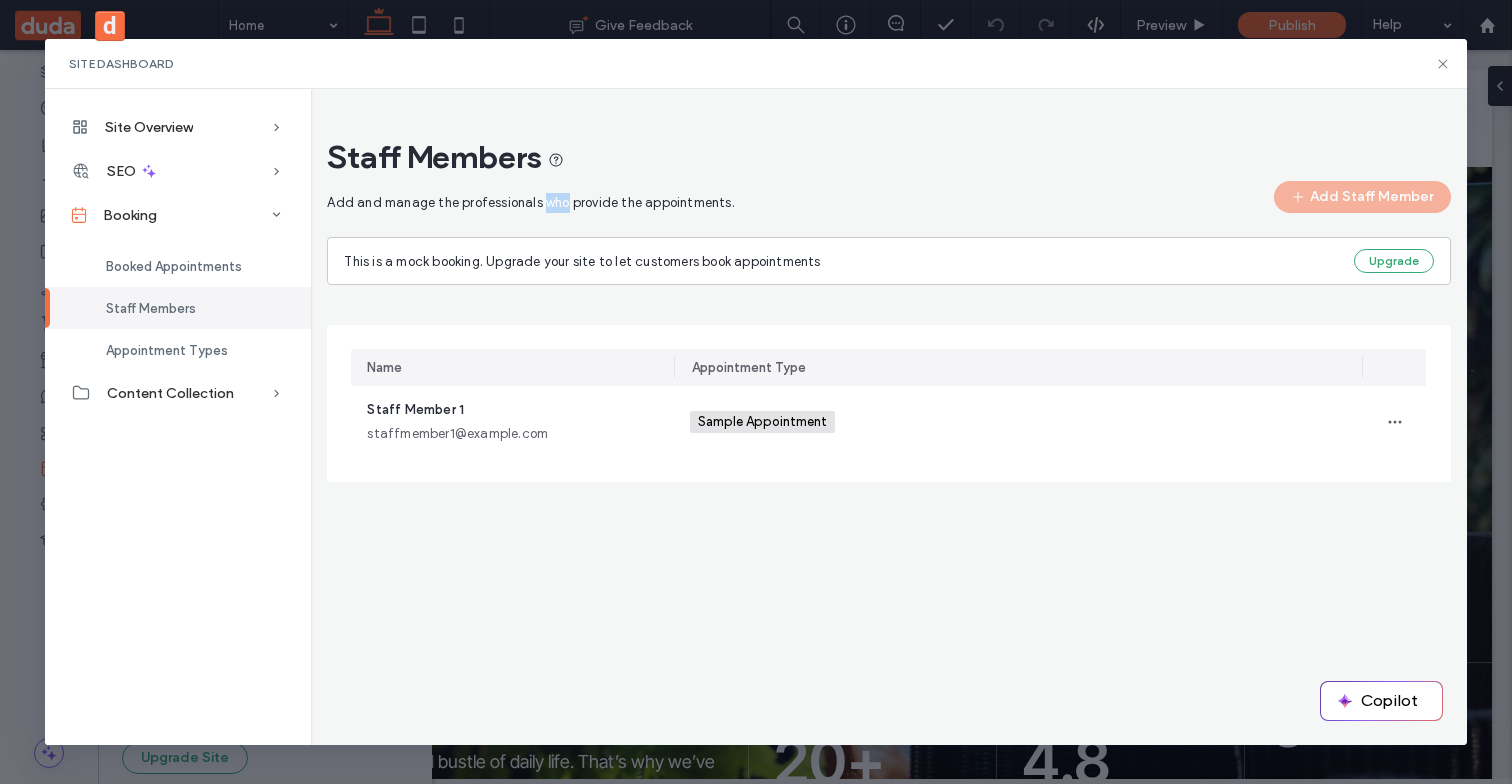 click on "Add and manage the professionals who provide the appointments." at bounding box center [530, 203] 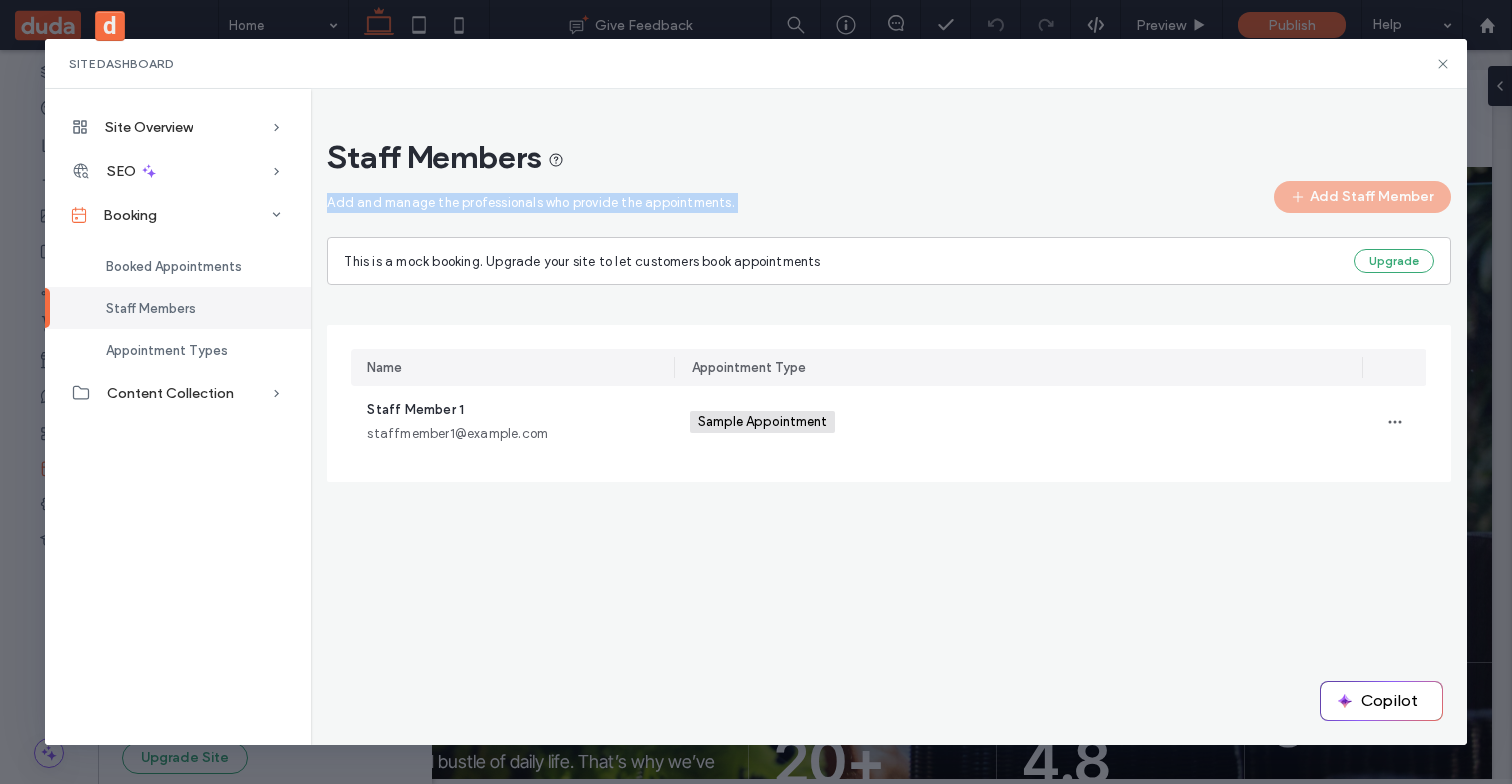 click on "Add and manage the professionals who provide the appointments." at bounding box center [530, 203] 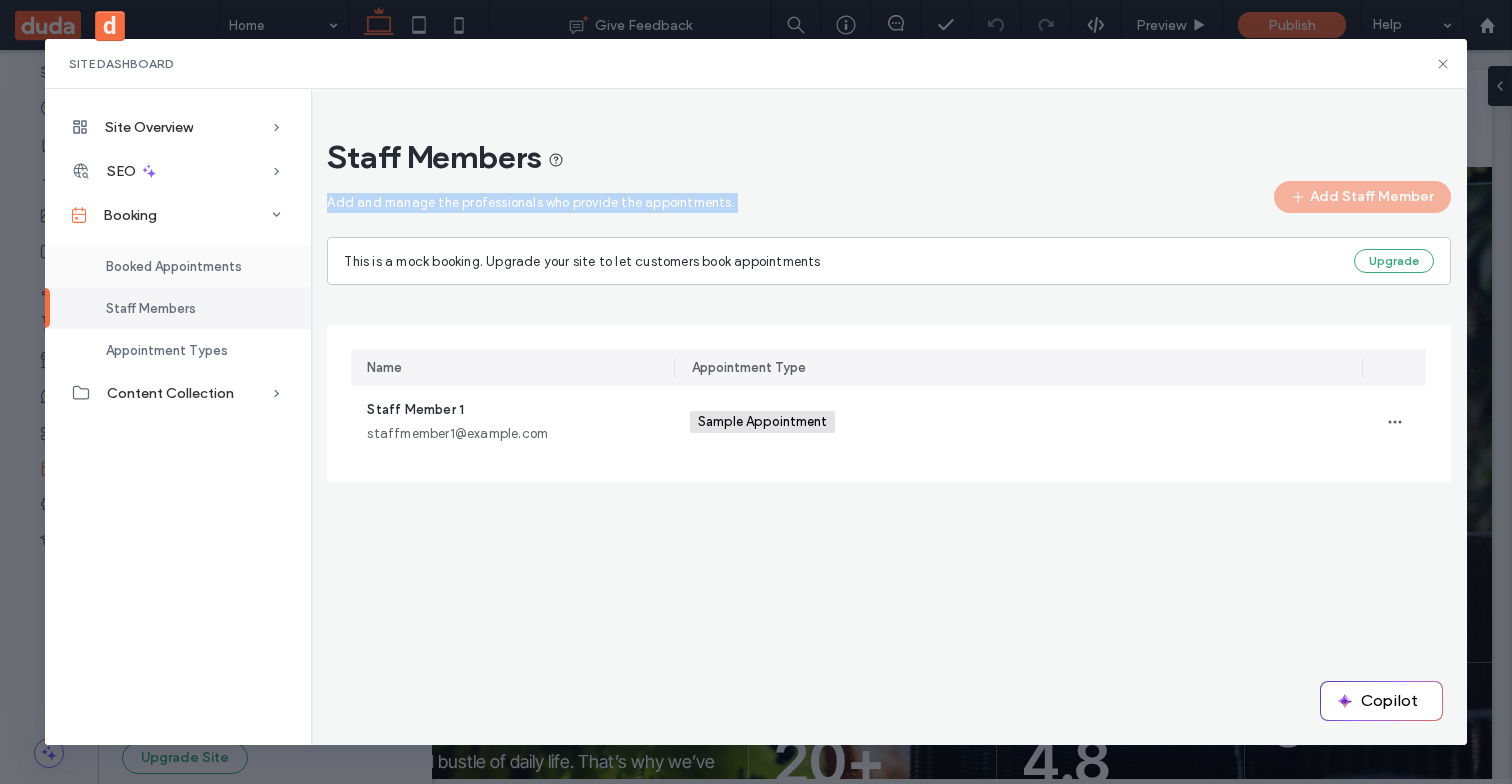 click on "Booked Appointments" at bounding box center [174, 266] 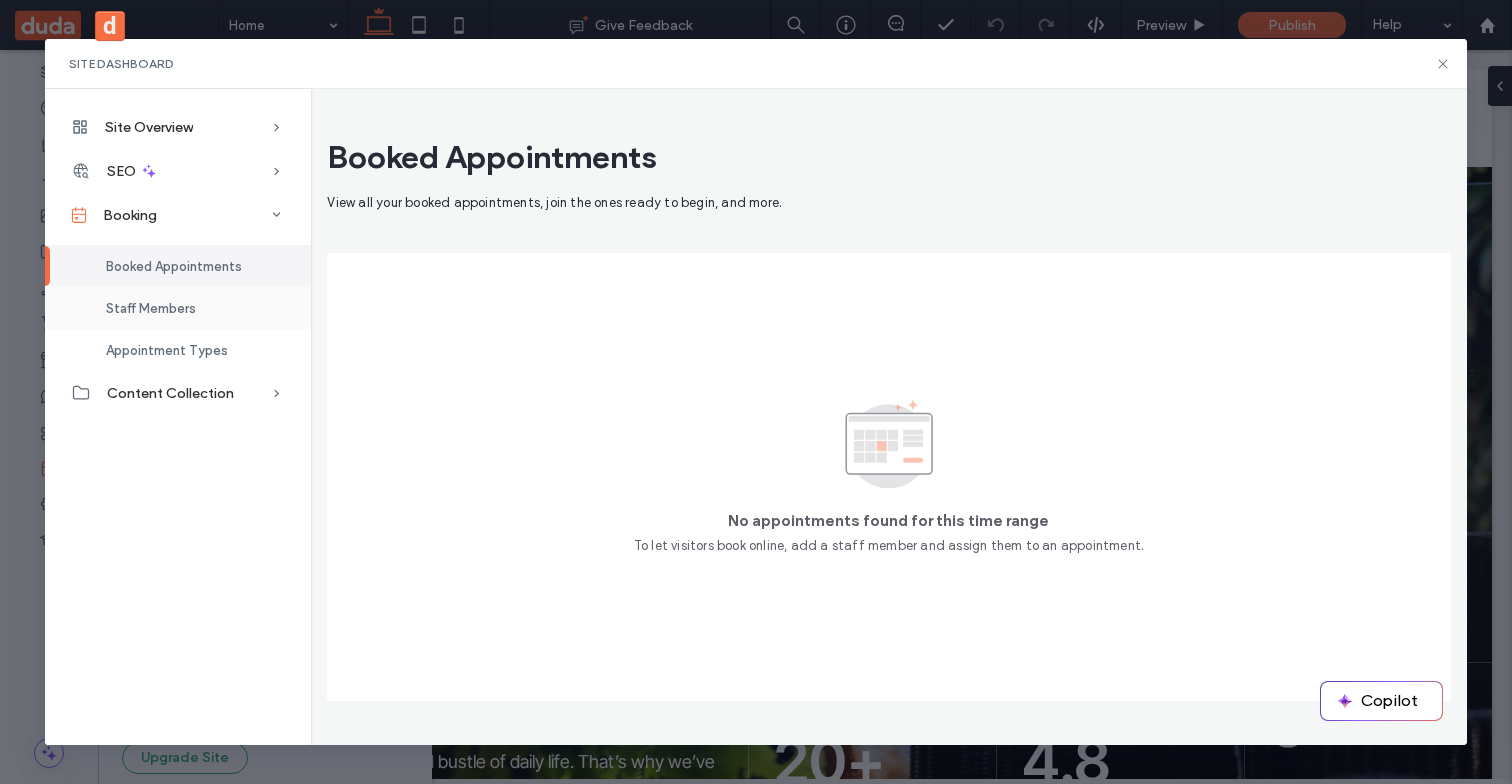 click on "Staff Members" at bounding box center [151, 308] 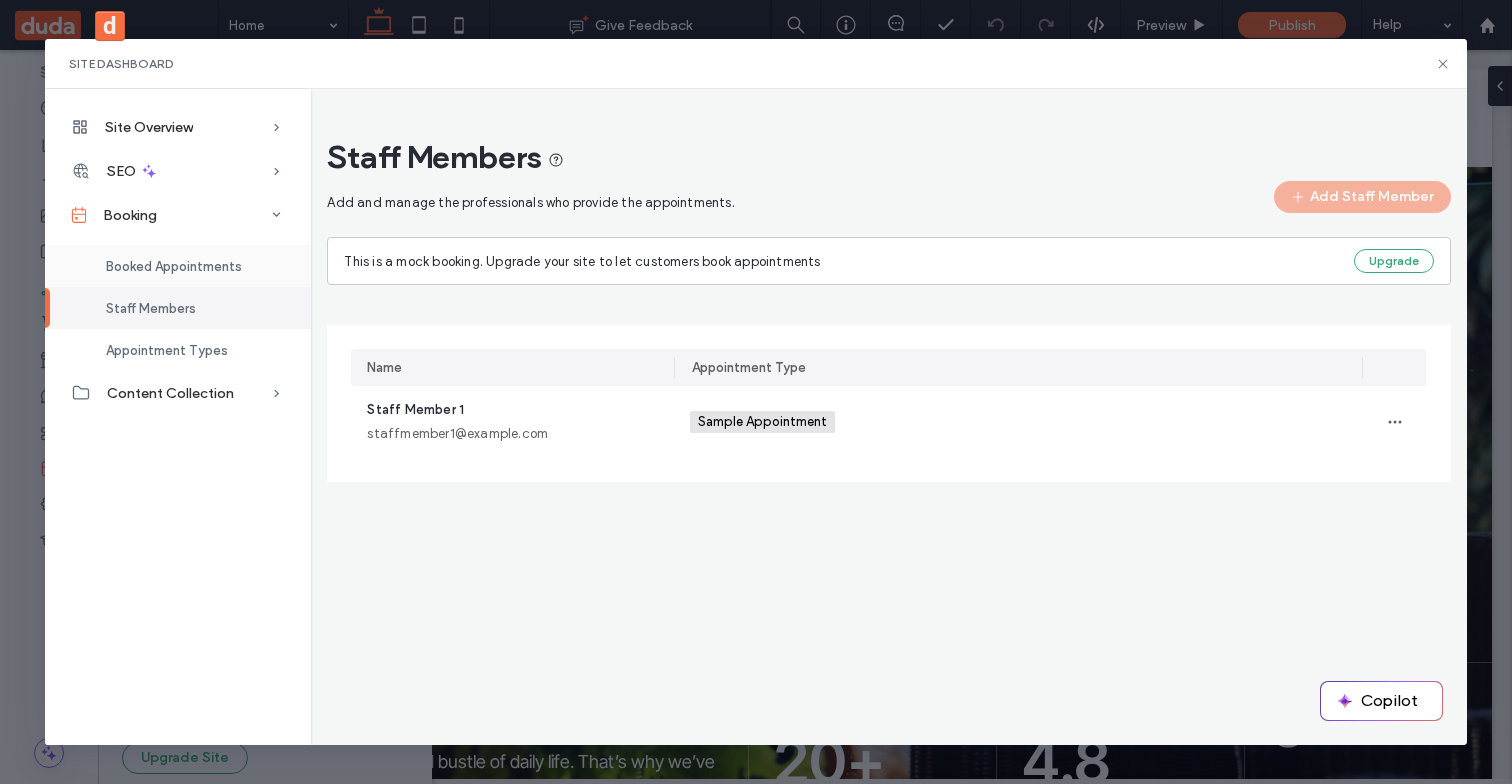 click on "Booked Appointments" at bounding box center (178, 266) 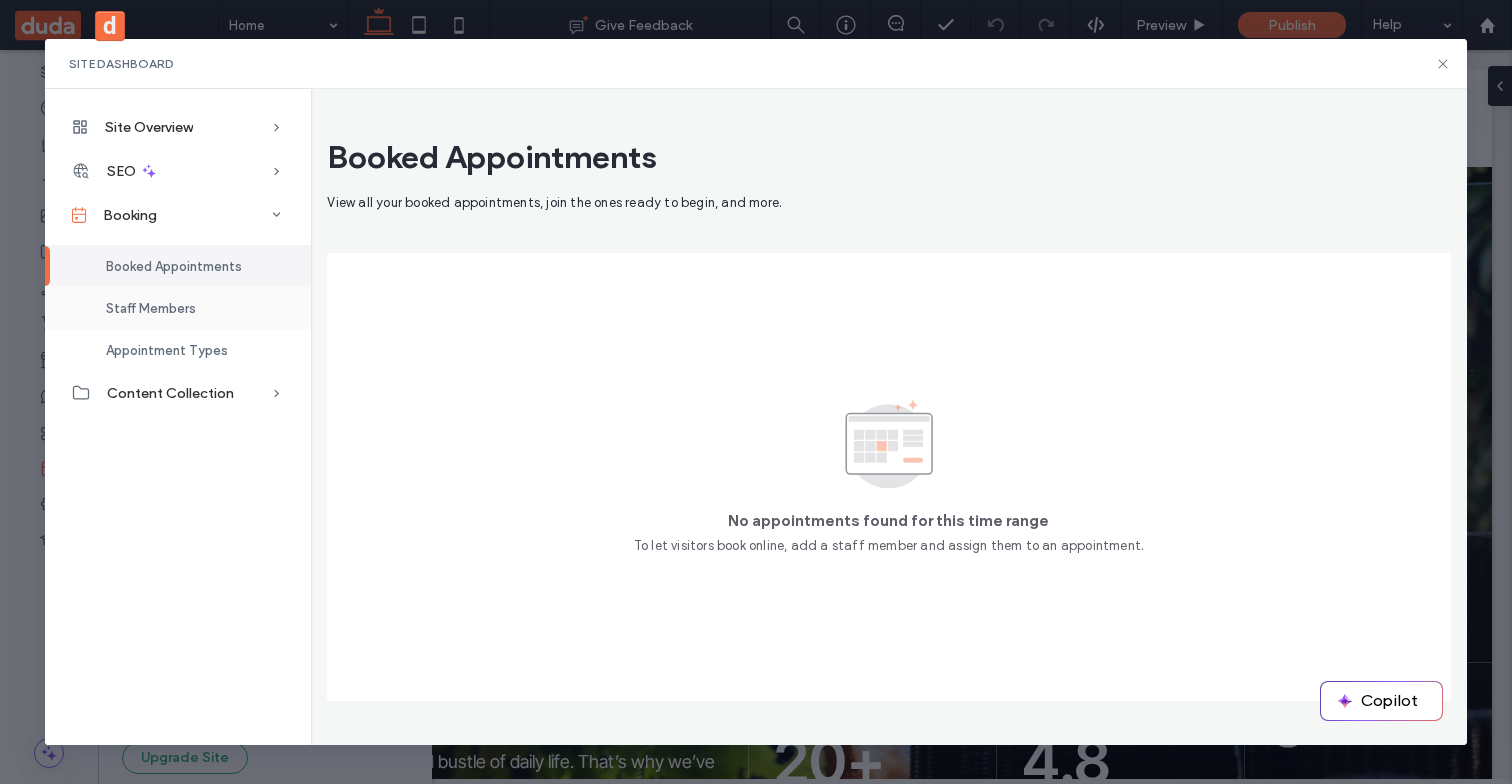 click on "Staff Members" at bounding box center (151, 308) 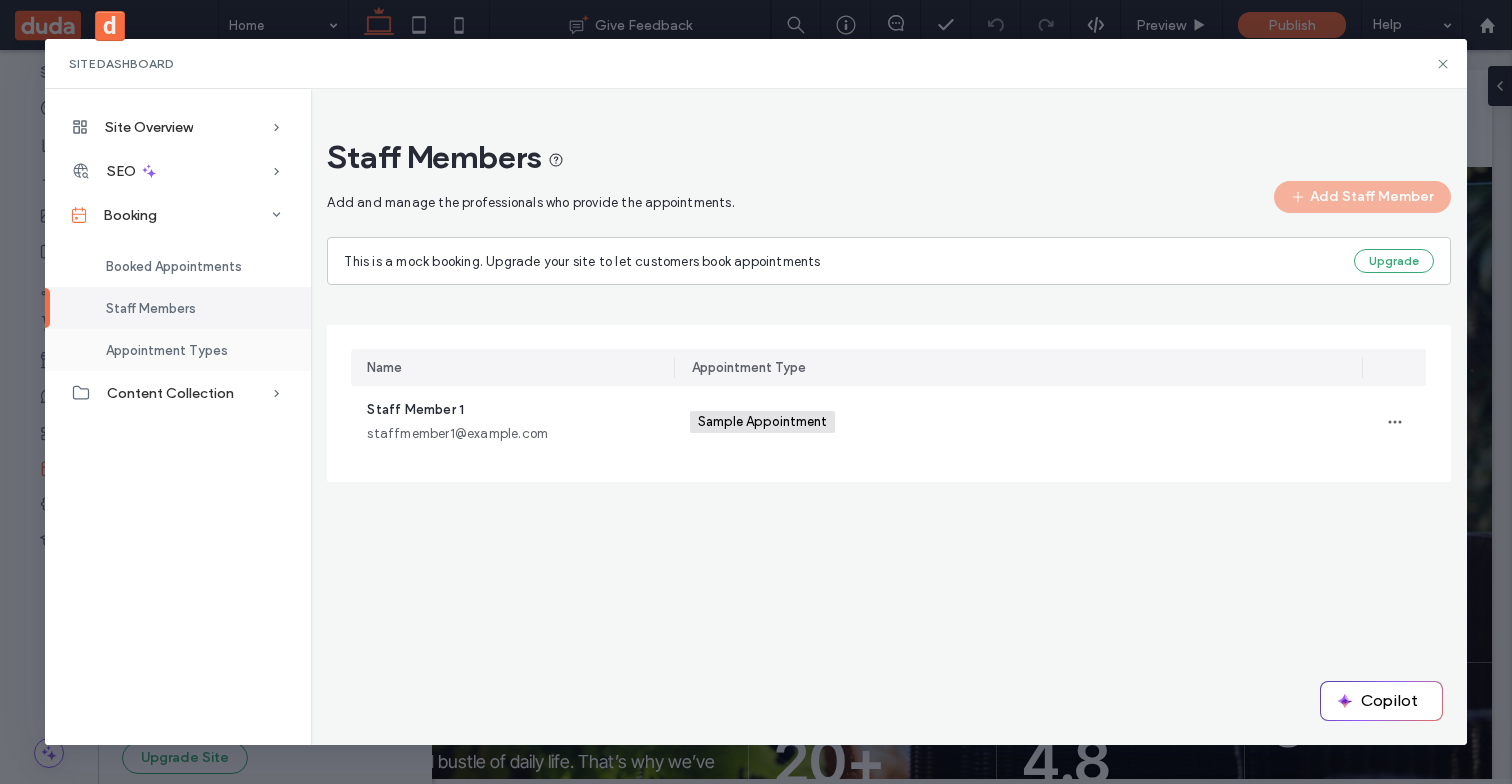 click on "Appointment Types" at bounding box center (167, 350) 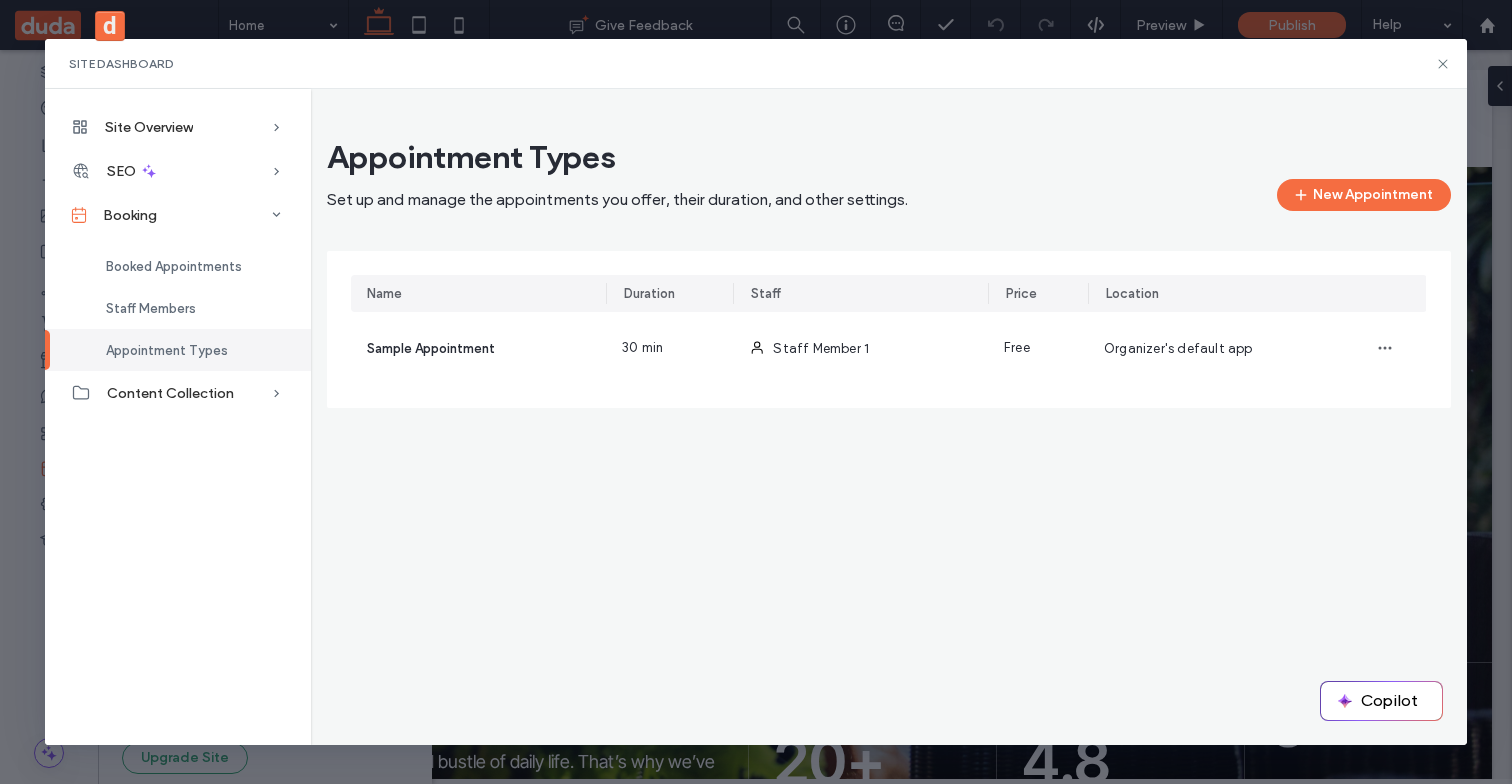 click on "Set up and manage the appointments you offer, their duration, and other settings." at bounding box center [617, 200] 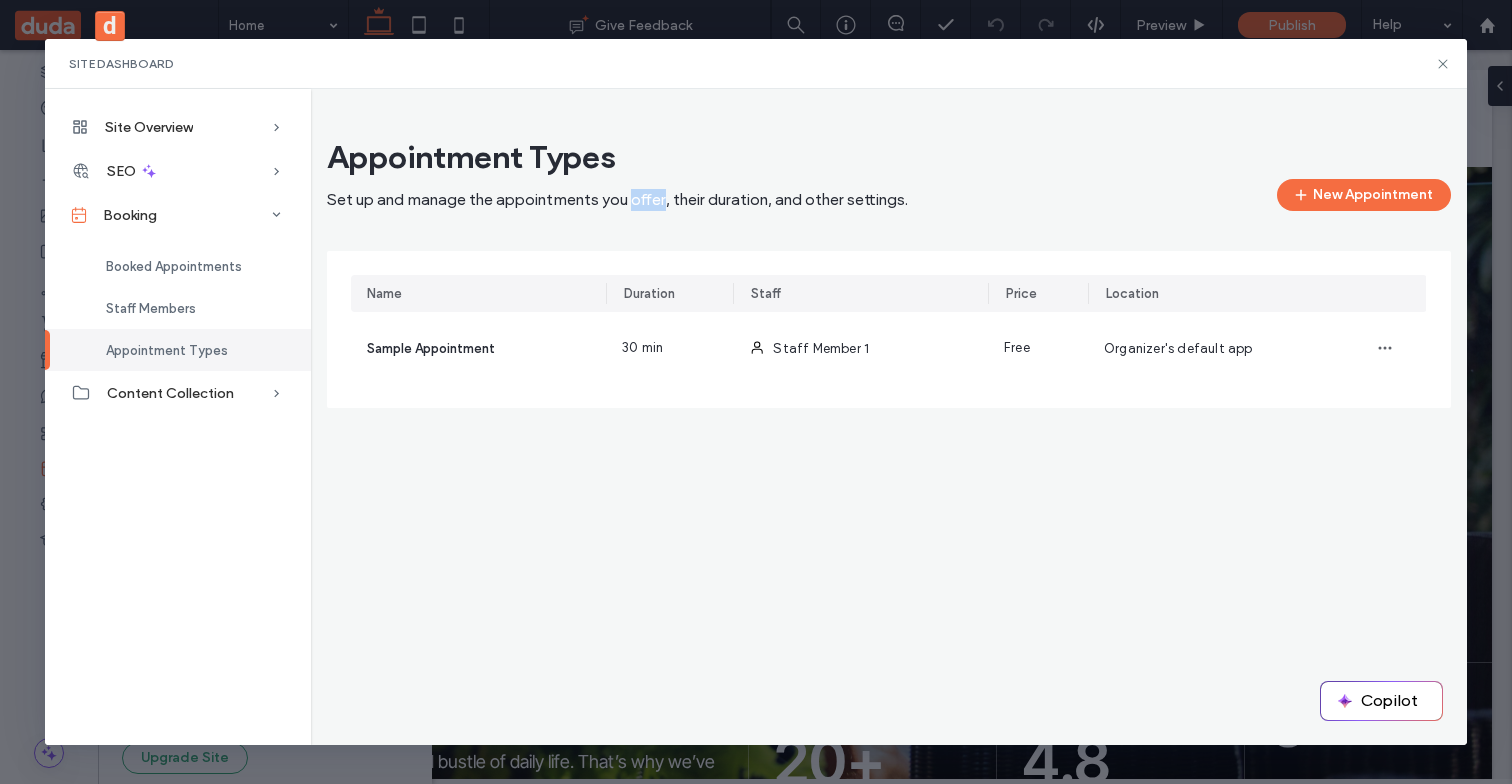 click on "Set up and manage the appointments you offer, their duration, and other settings." at bounding box center [617, 200] 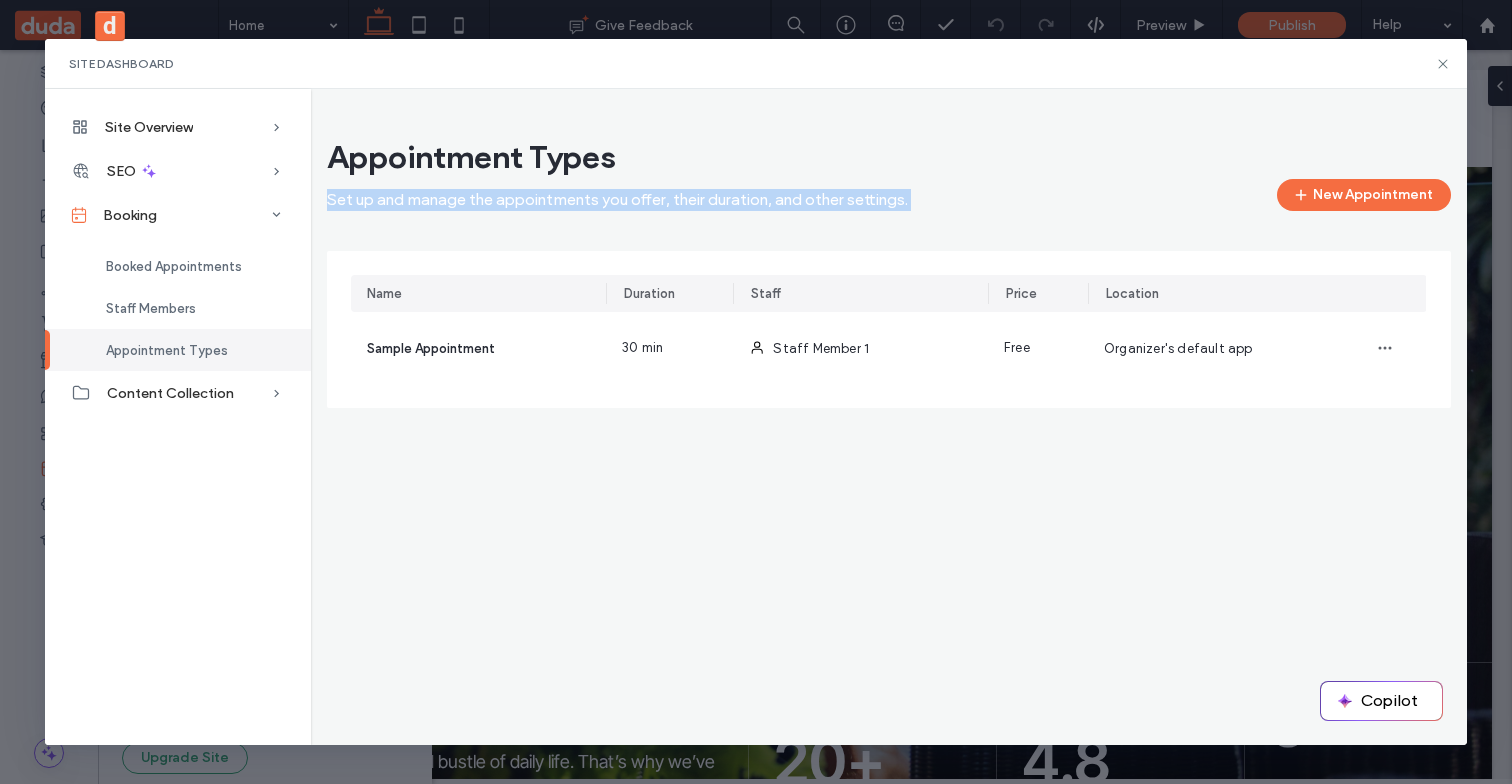 click on "Set up and manage the appointments you offer, their duration, and other settings." at bounding box center (617, 200) 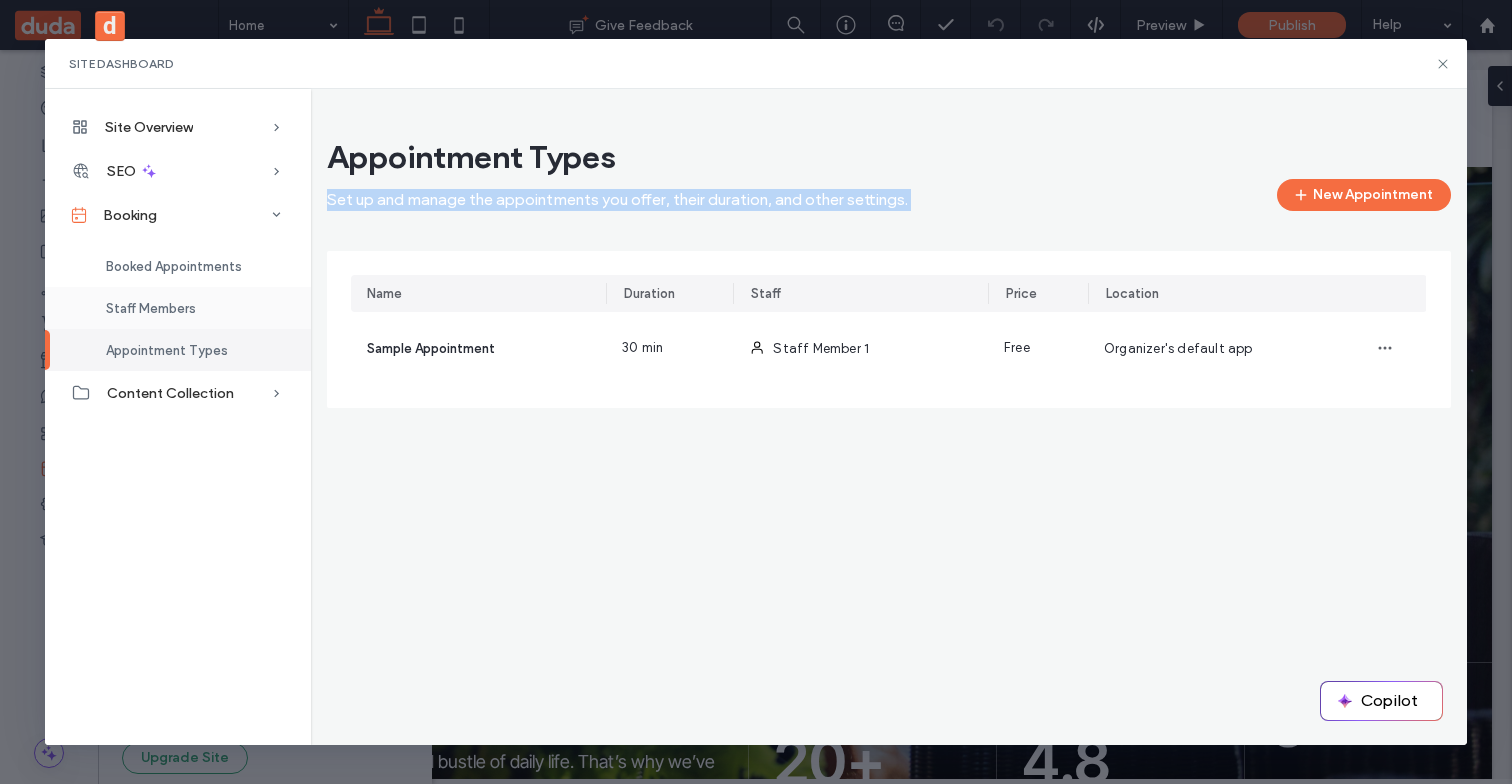 click on "Staff Members" at bounding box center (151, 308) 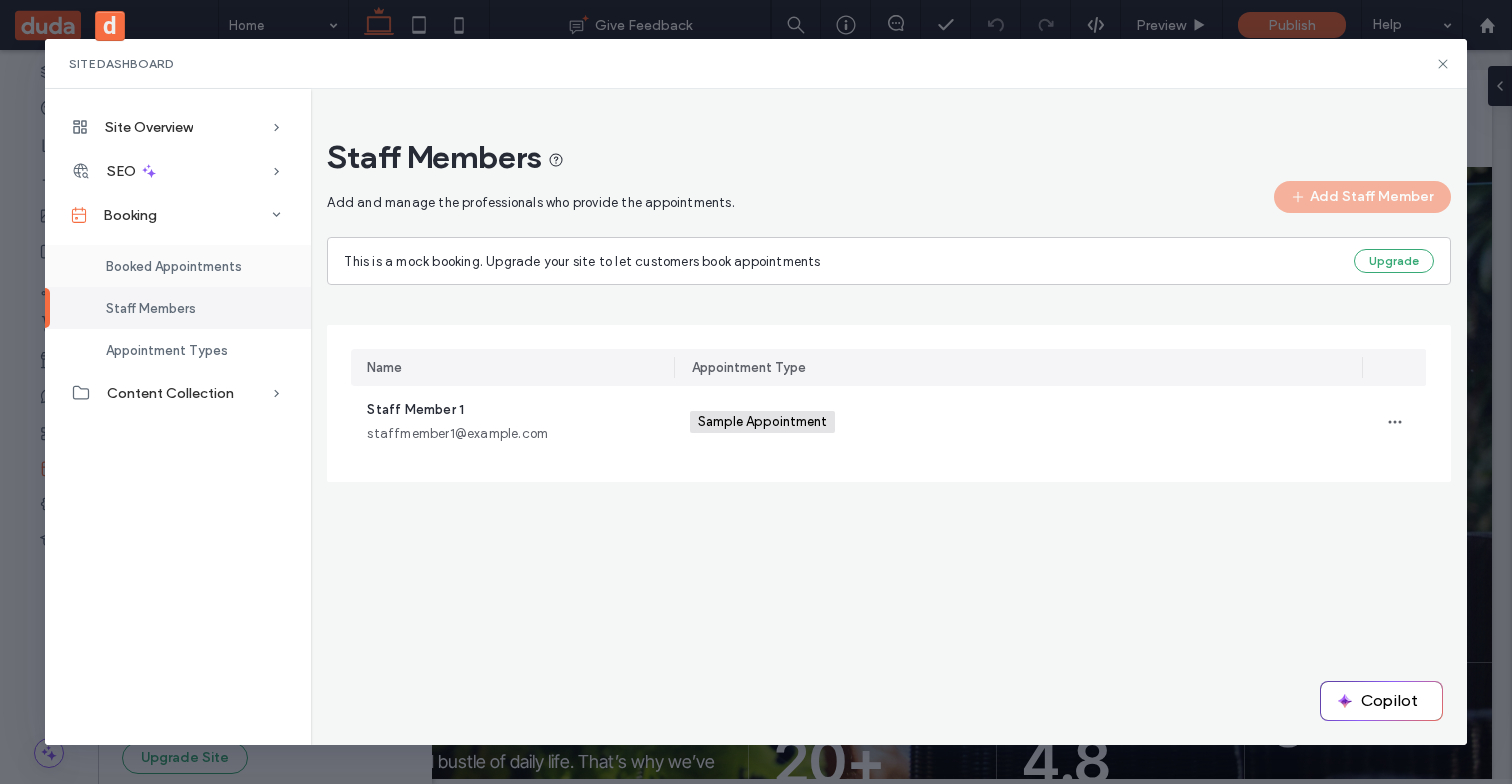 click on "Booked Appointments" at bounding box center [174, 266] 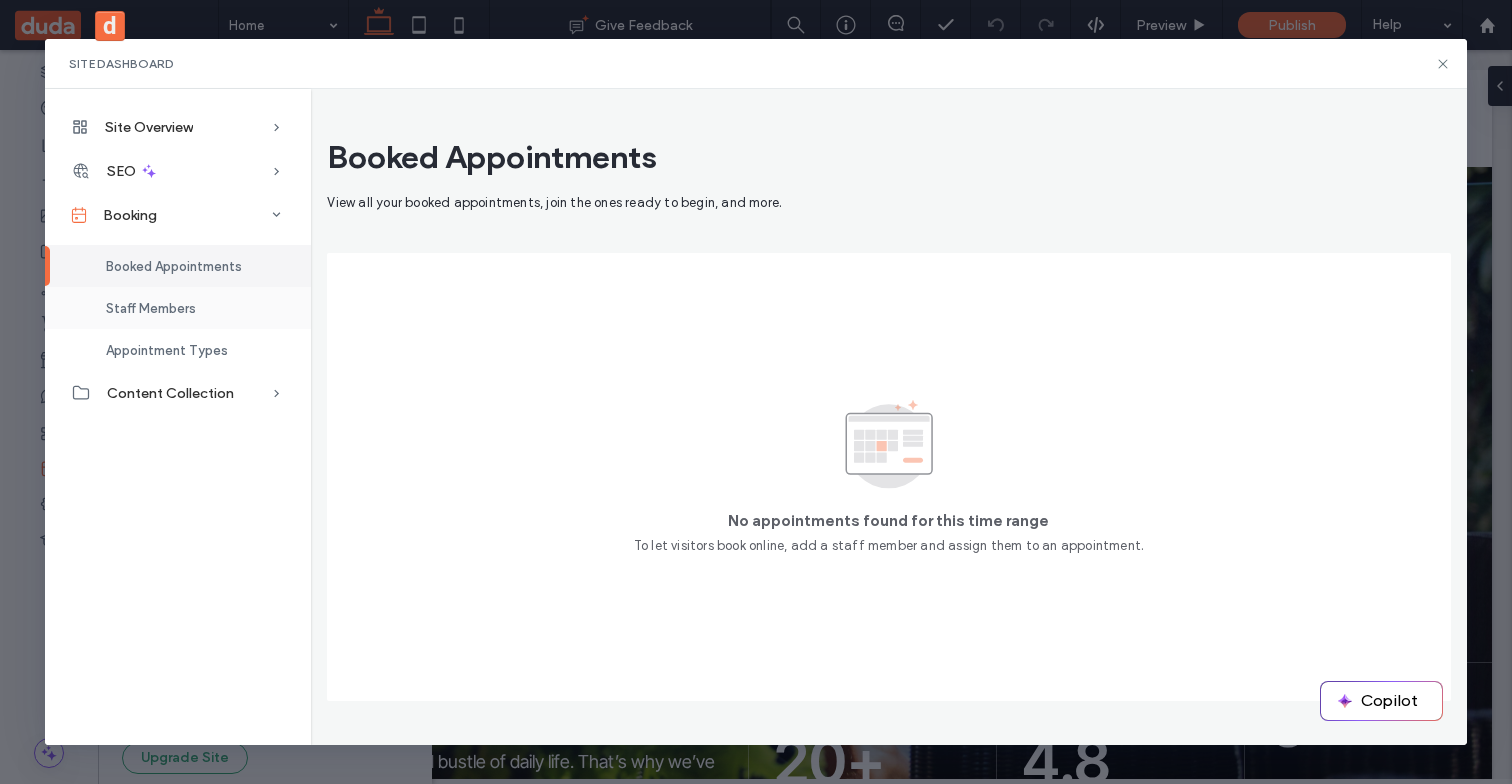 click on "Staff Members" at bounding box center [151, 308] 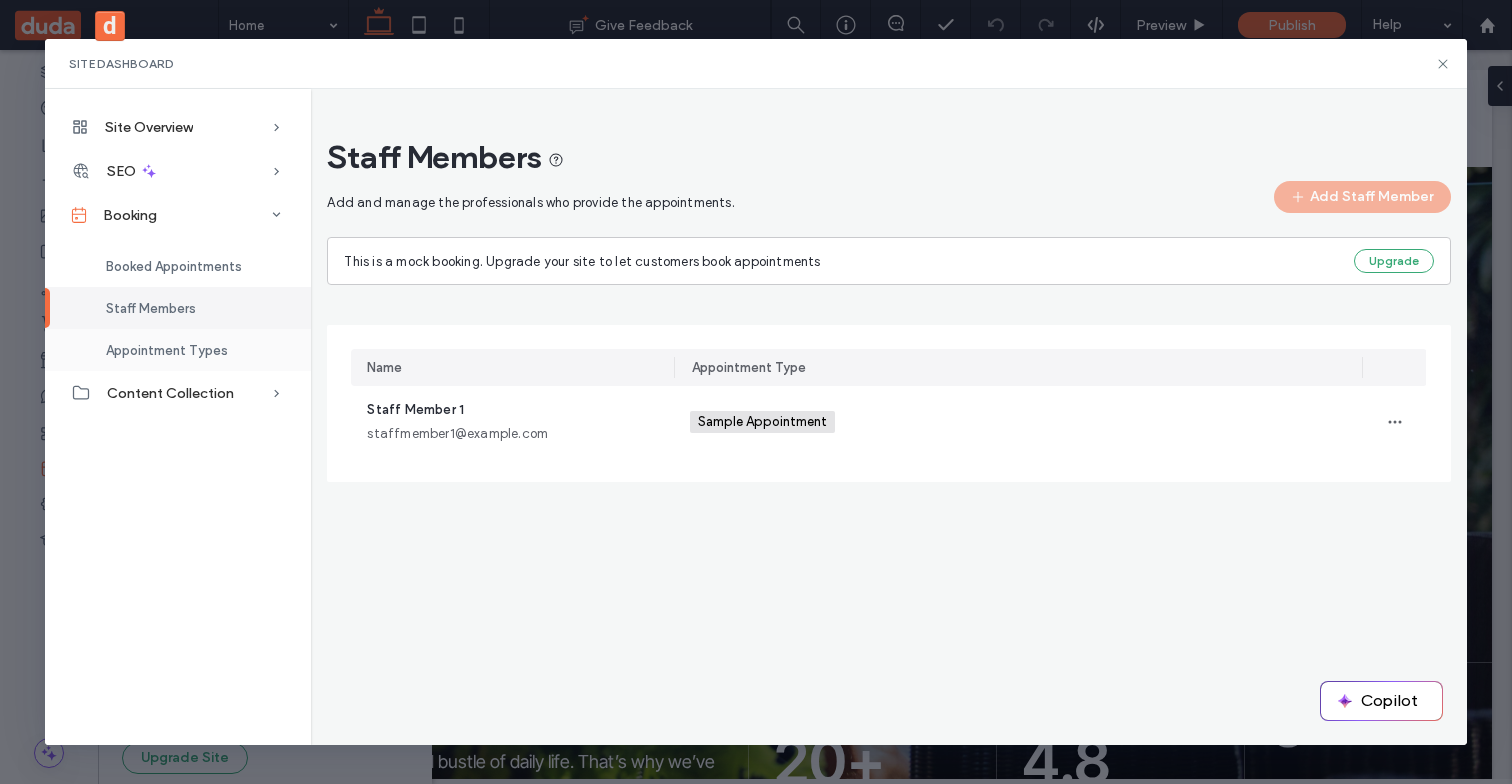 click on "Appointment Types" at bounding box center [167, 350] 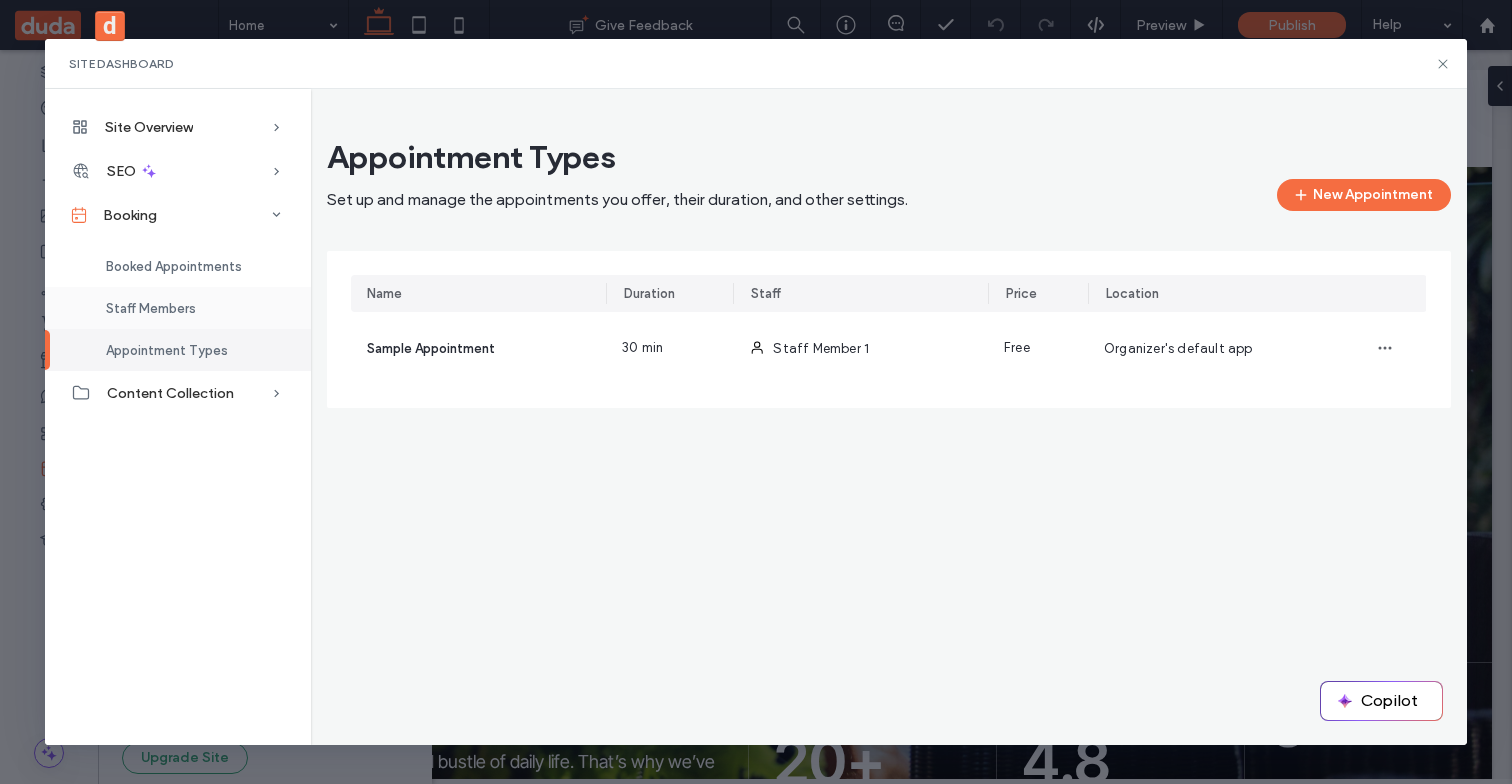 click on "Staff Members" at bounding box center (178, 308) 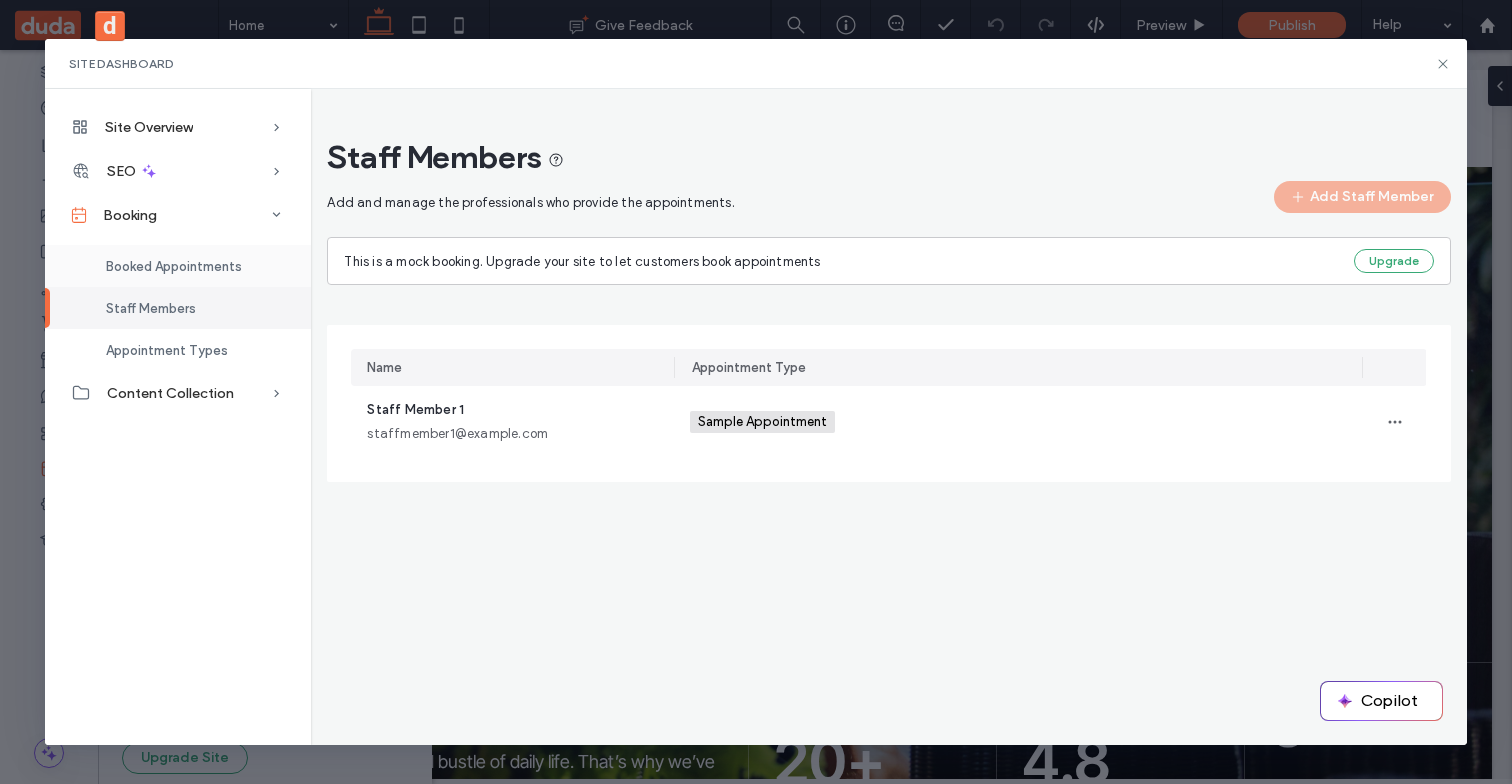 click on "Booked Appointments" at bounding box center (178, 266) 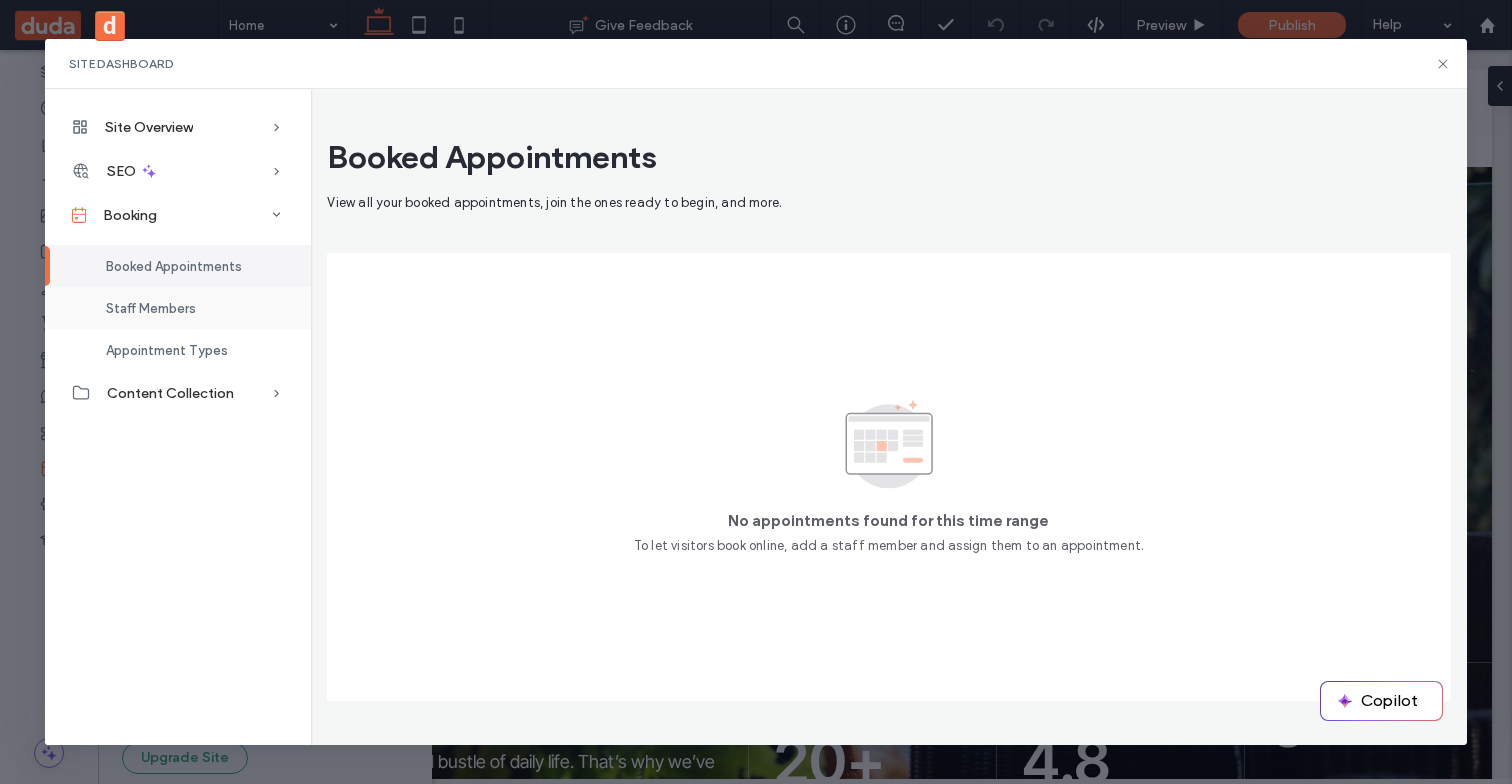 click on "Staff Members" at bounding box center [178, 308] 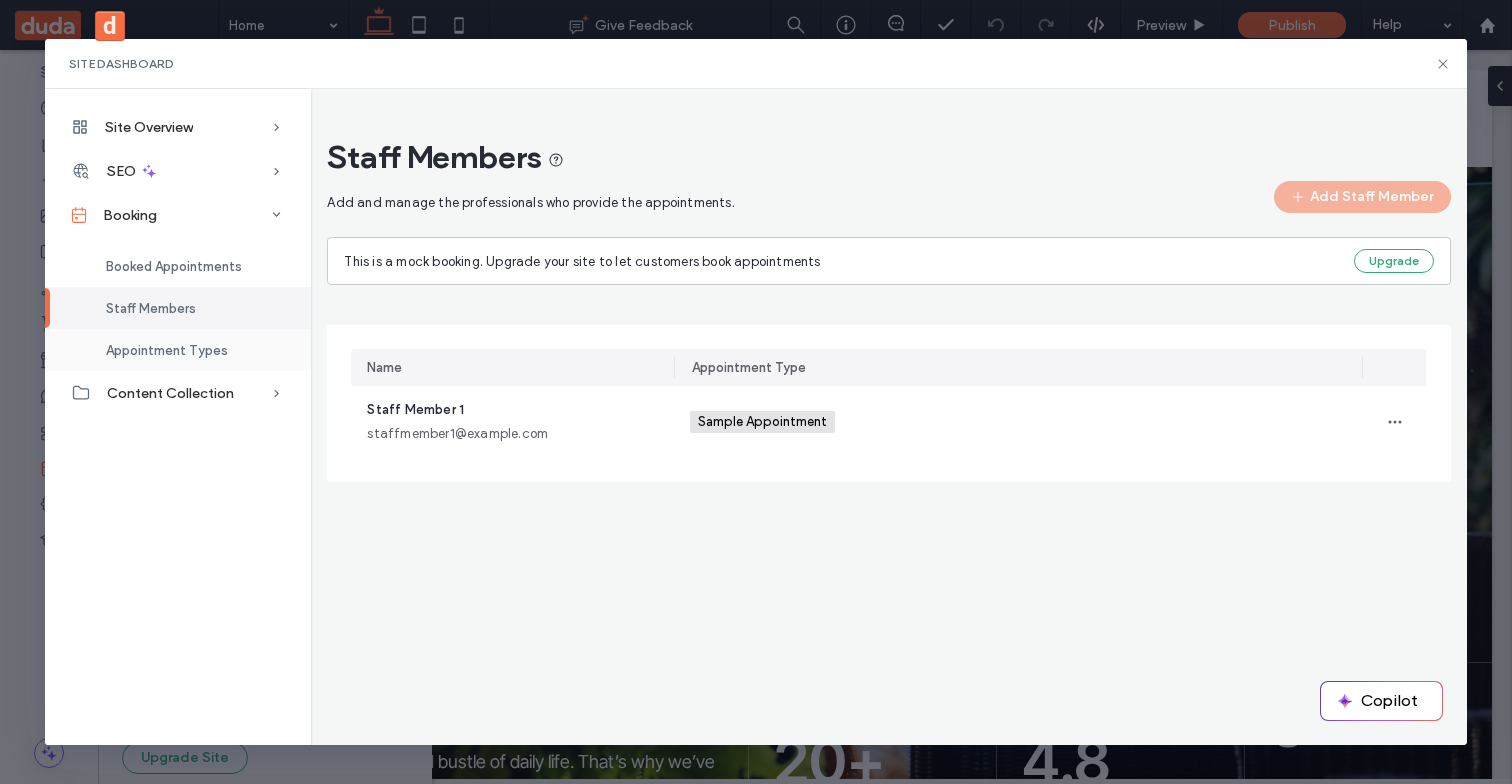click on "Appointment Types" at bounding box center [167, 350] 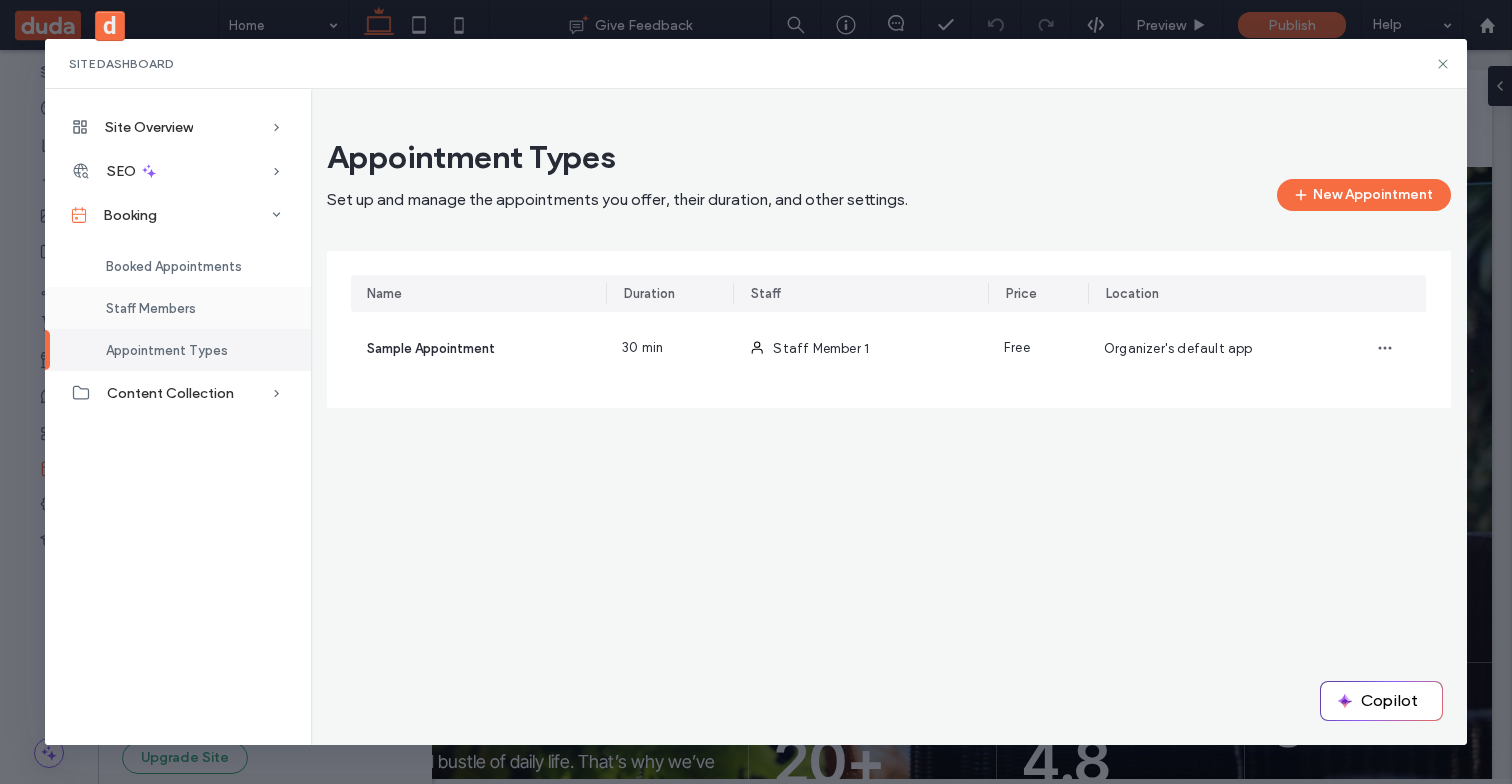 click on "Staff Members" at bounding box center [178, 308] 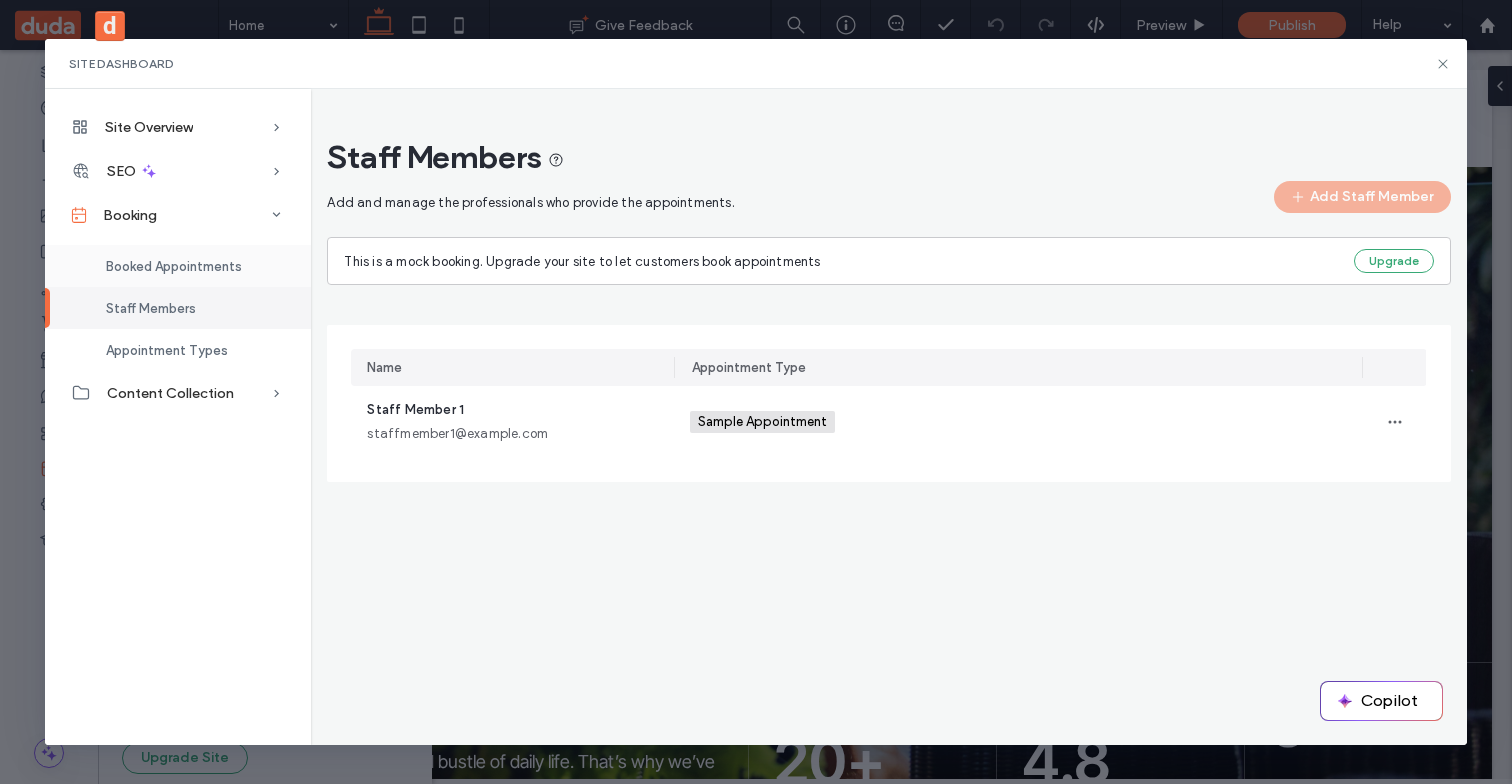 click on "Booked Appointments" at bounding box center [174, 266] 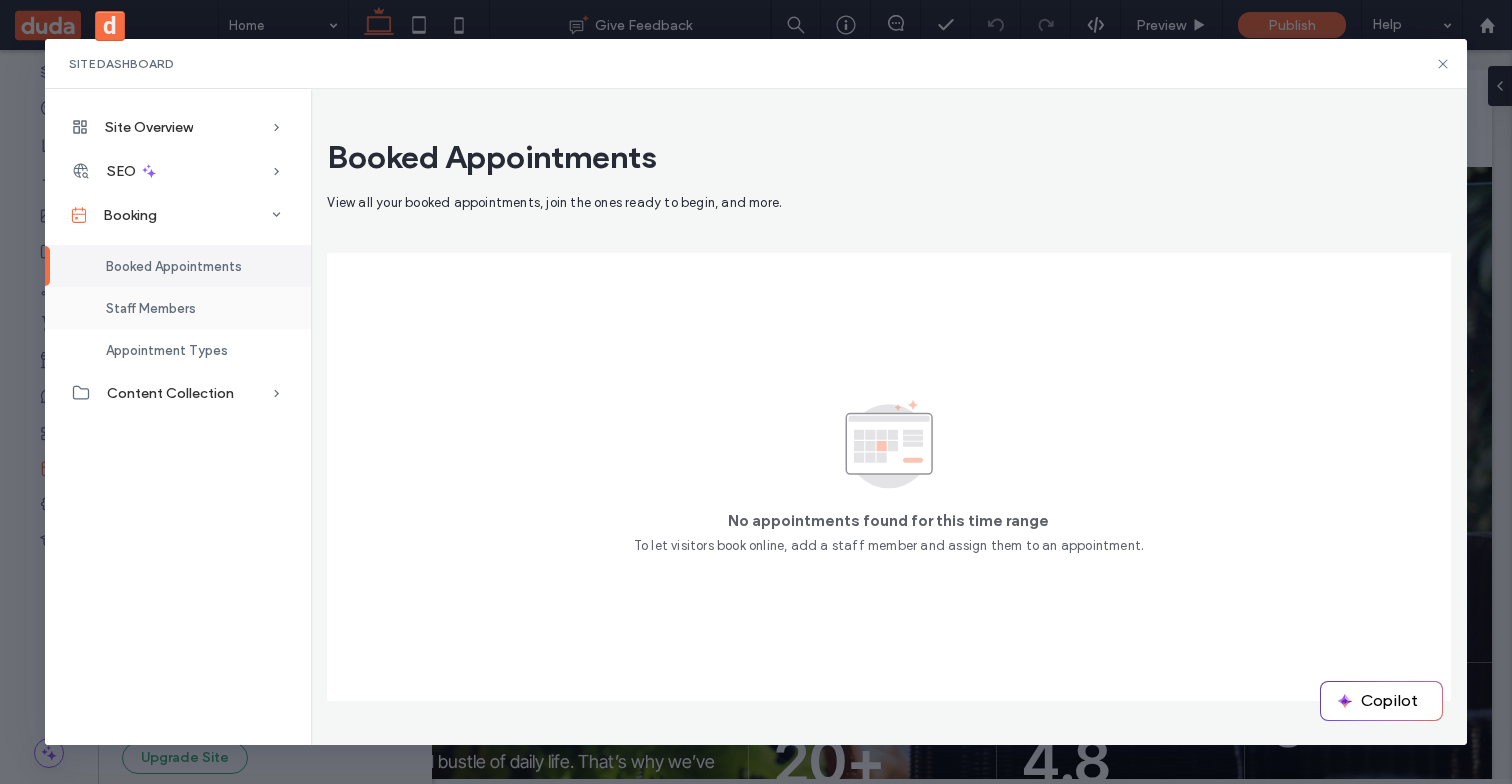 click on "Staff Members" at bounding box center [178, 308] 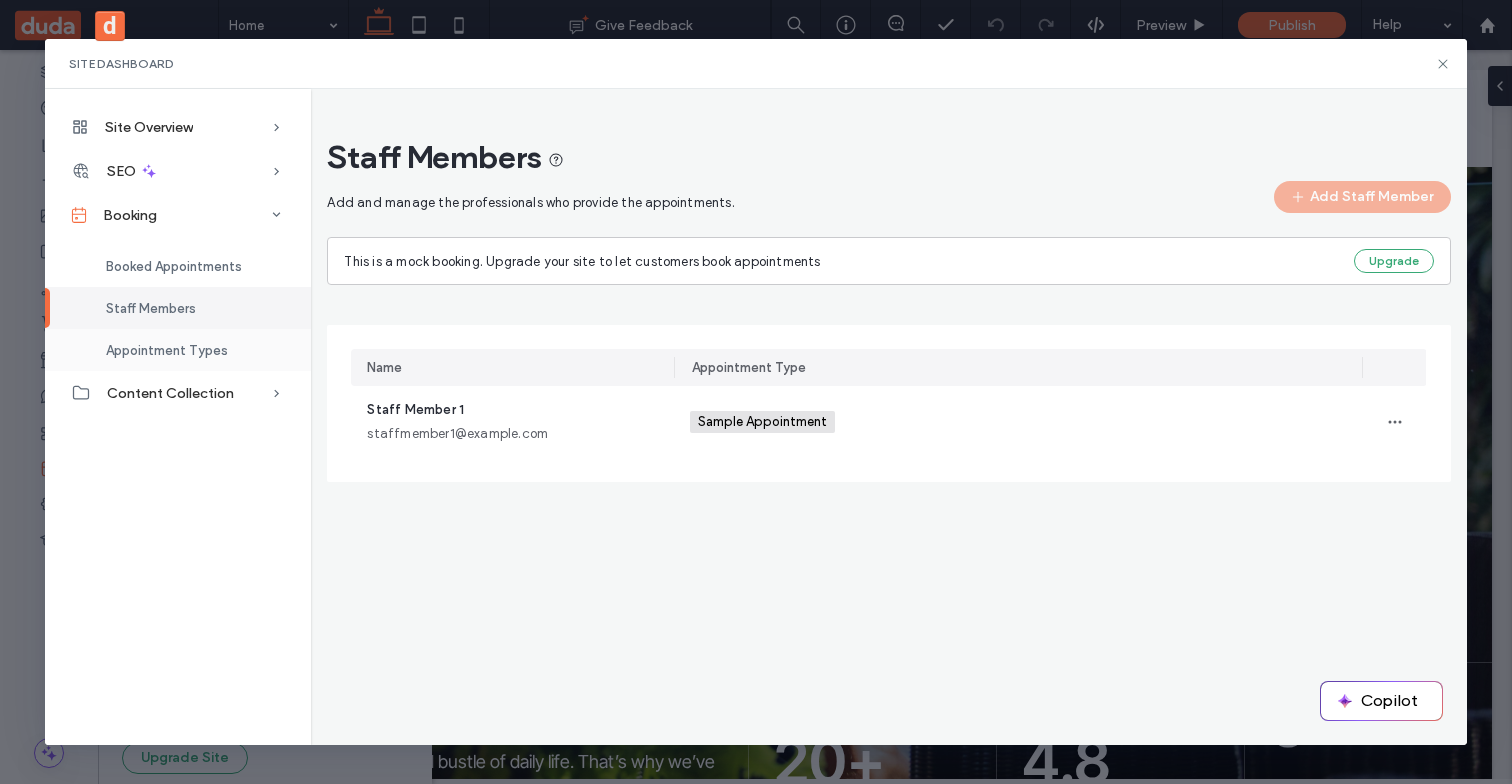 click on "Appointment Types" at bounding box center (167, 350) 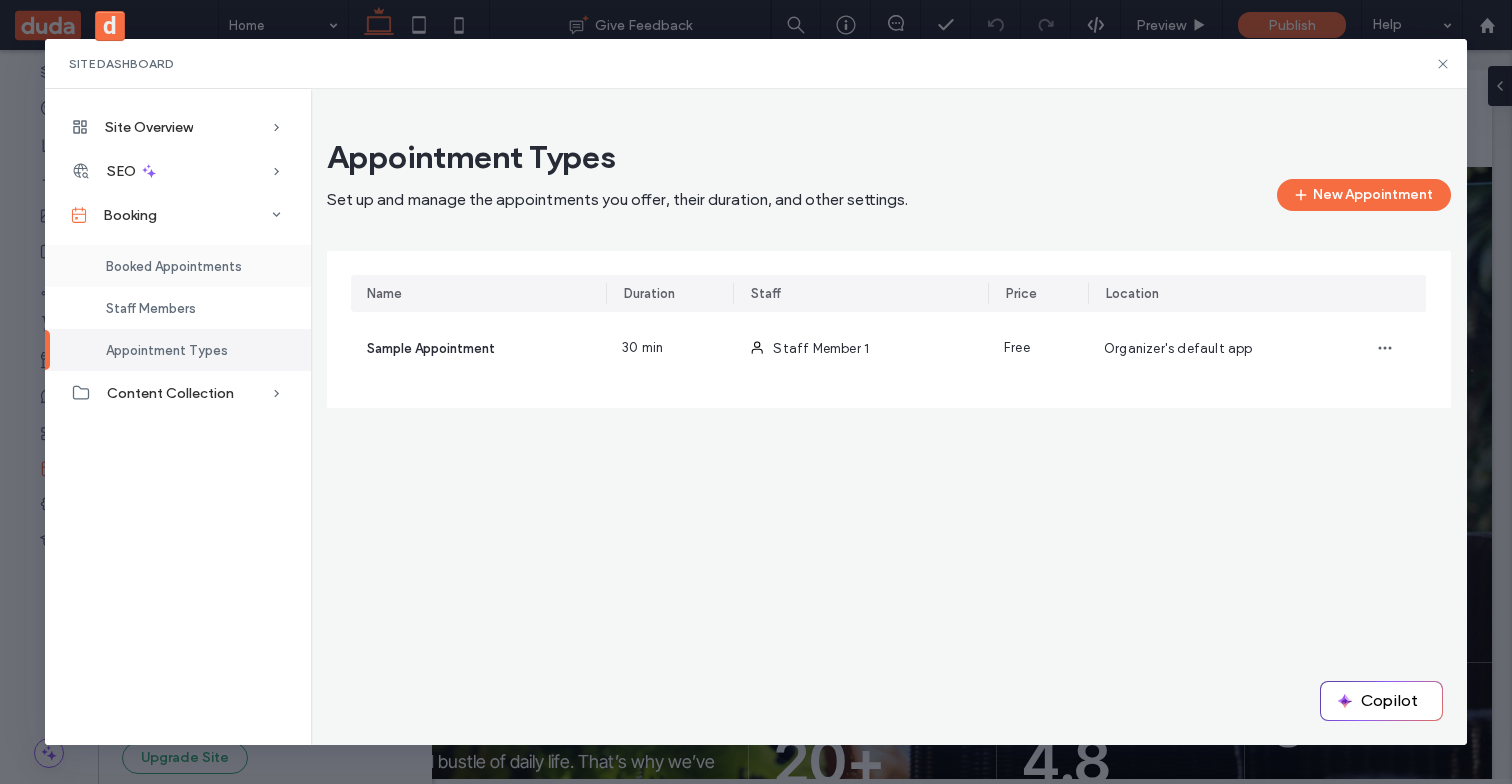 click on "Booked Appointments" at bounding box center [178, 266] 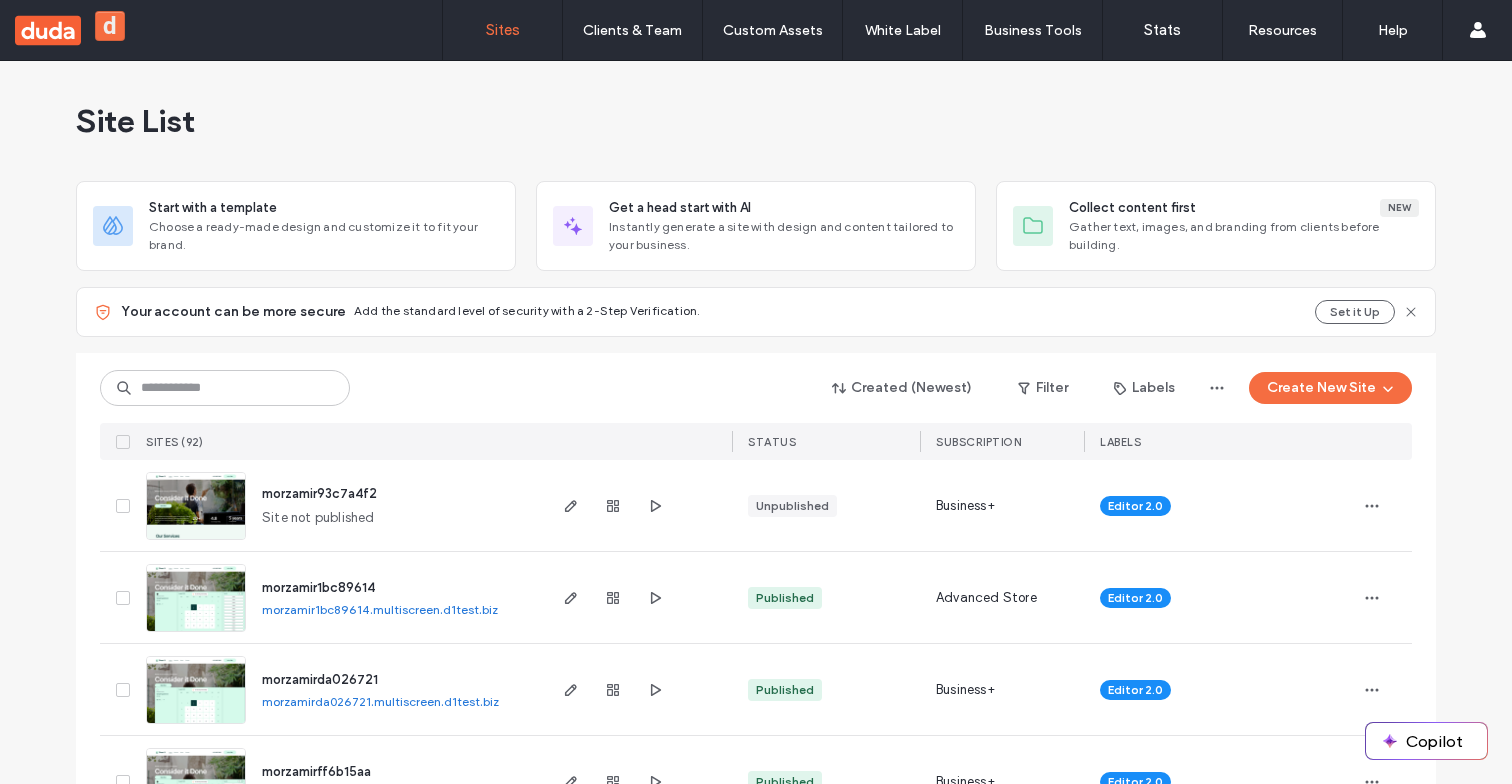 scroll, scrollTop: 0, scrollLeft: 0, axis: both 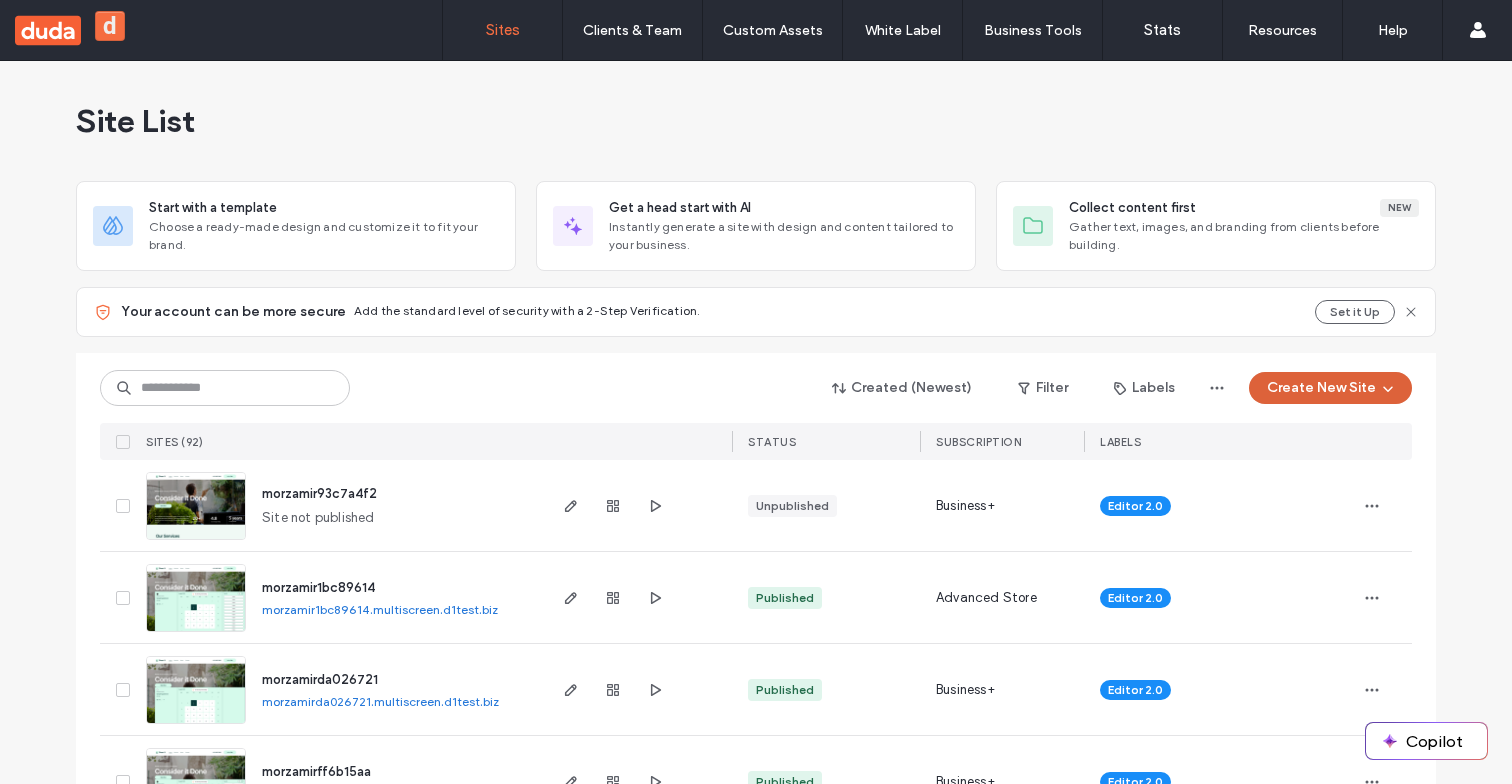 click on "Create New Site" at bounding box center (1330, 388) 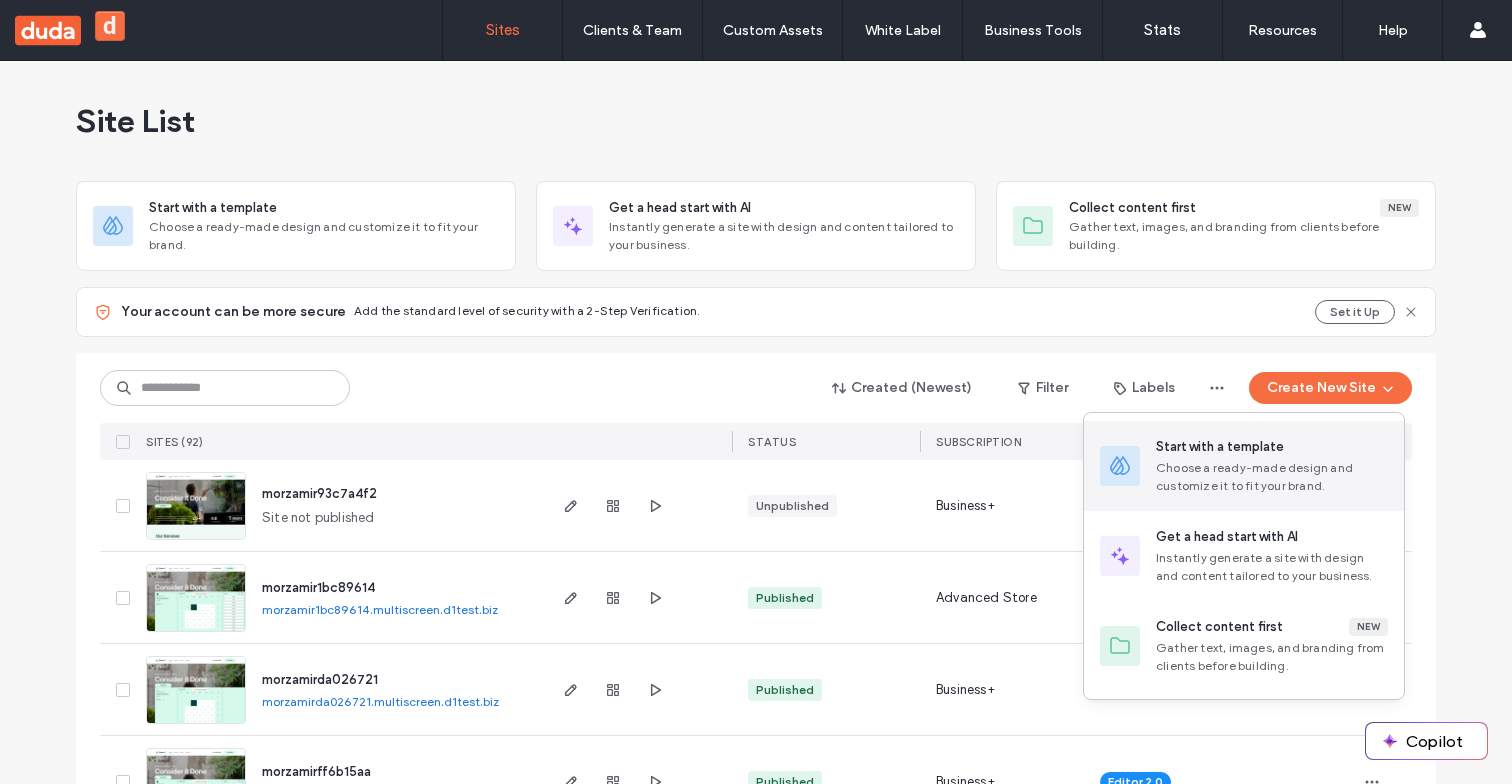 click on "Start with a template" at bounding box center [1220, 447] 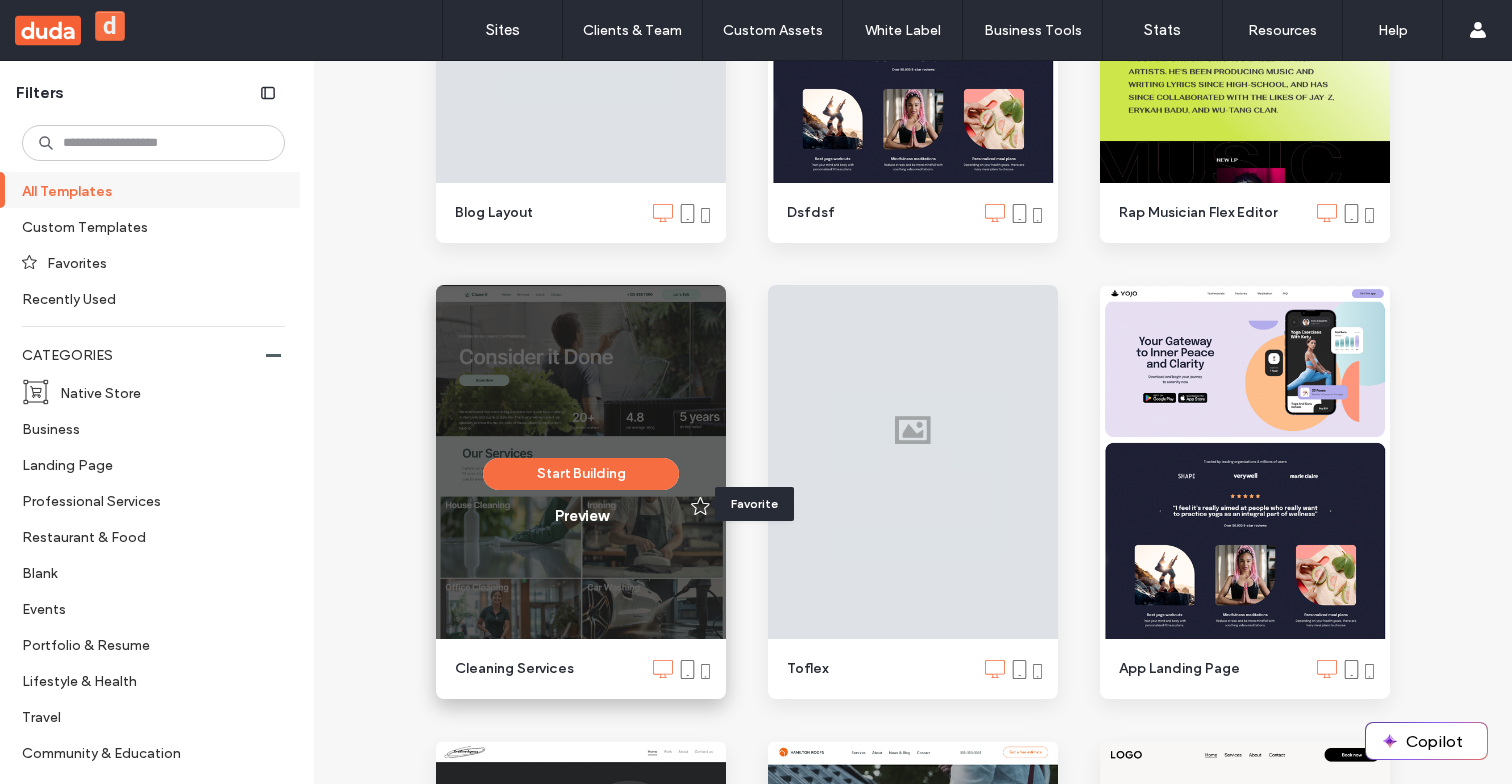 scroll, scrollTop: 989, scrollLeft: 0, axis: vertical 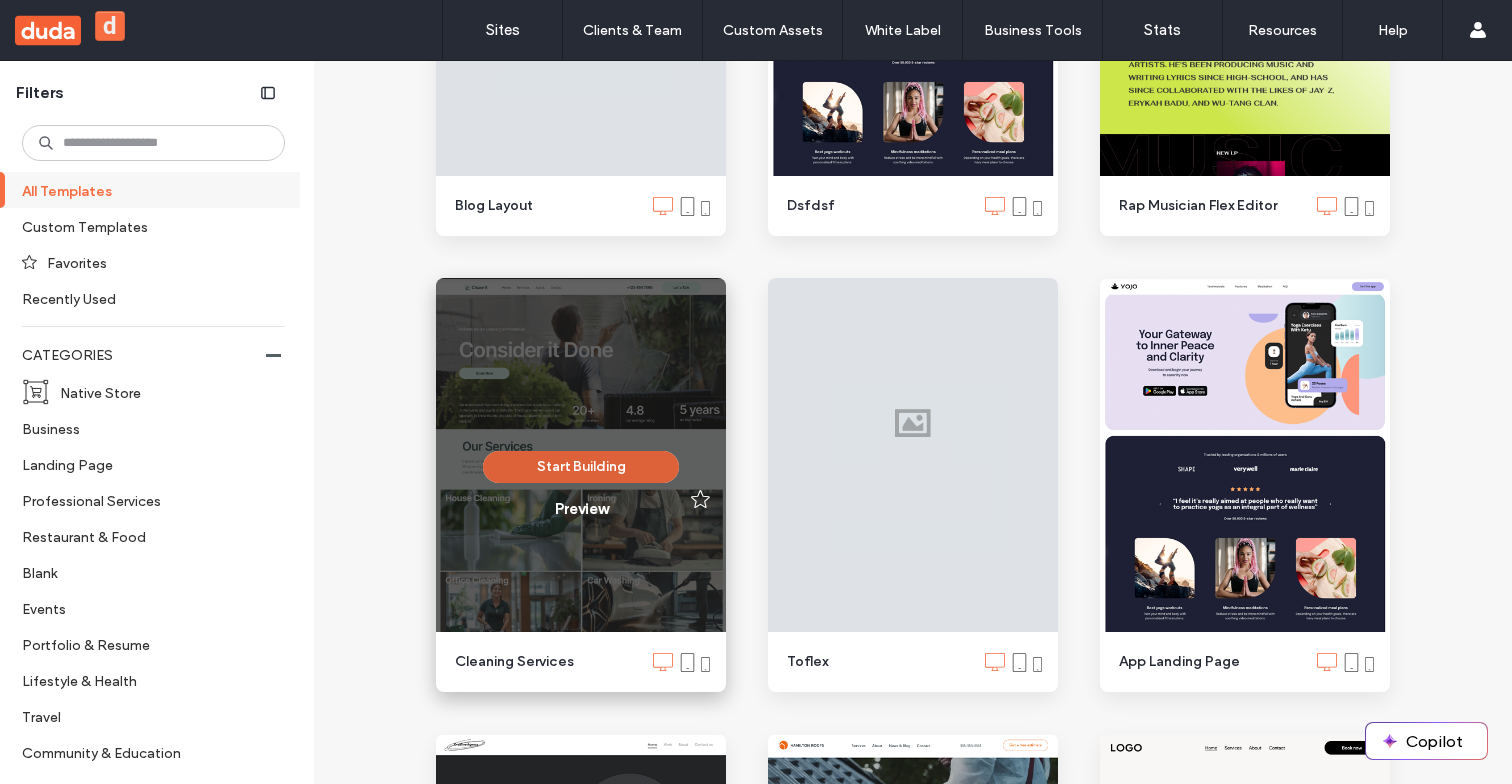 click on "Start Building" at bounding box center (581, 467) 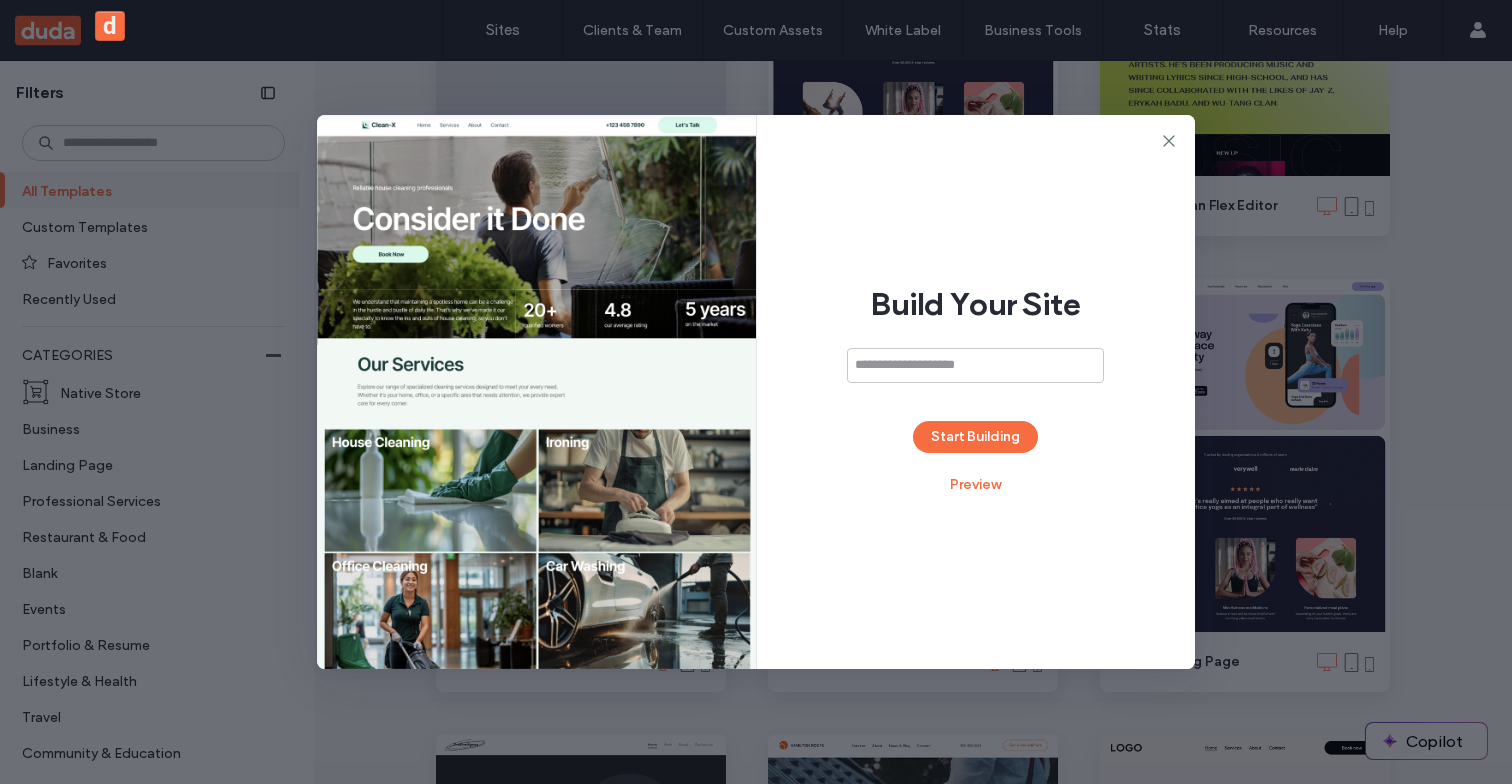 click on "Build Your Site Start Building Preview" at bounding box center (976, 392) 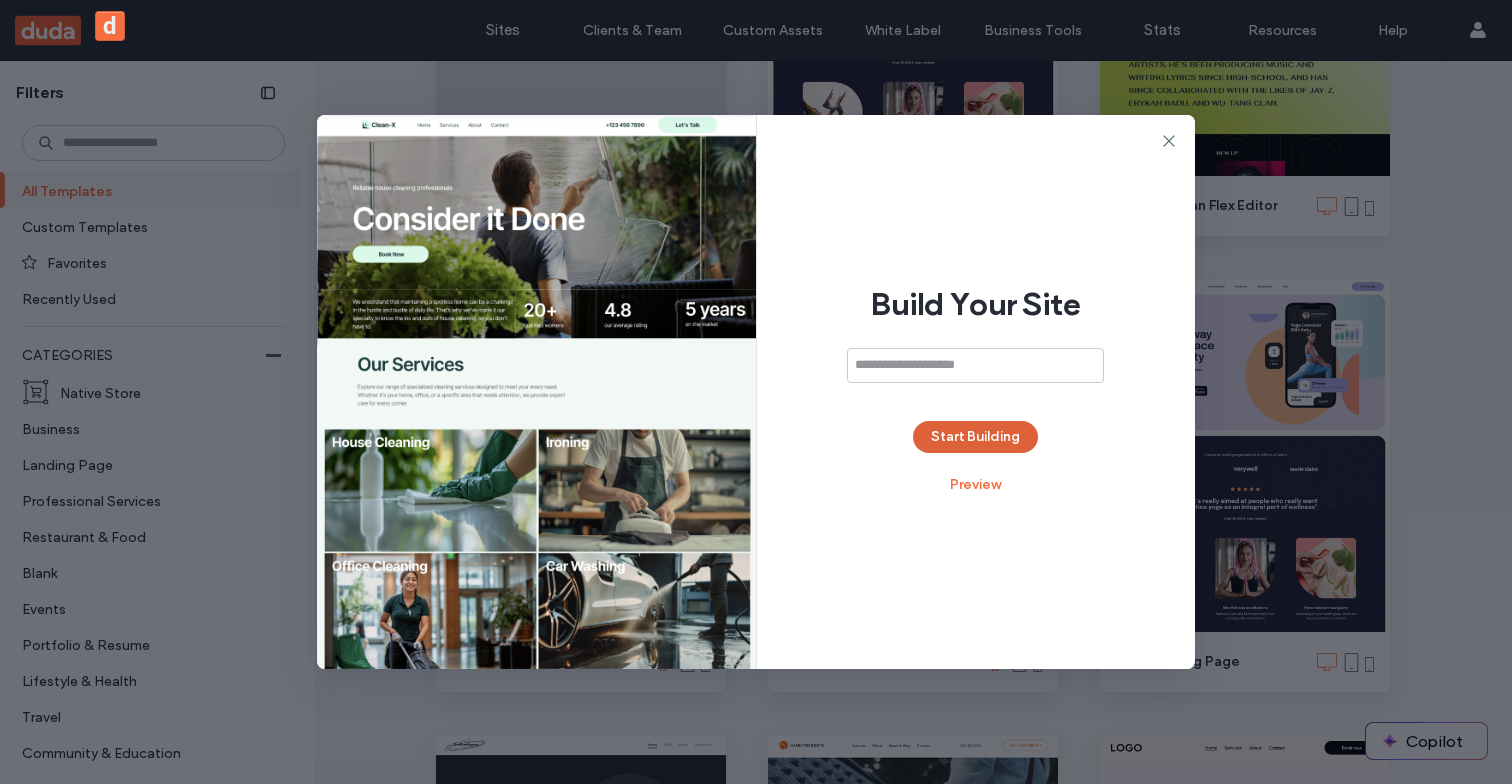 click on "Start Building" at bounding box center [975, 437] 